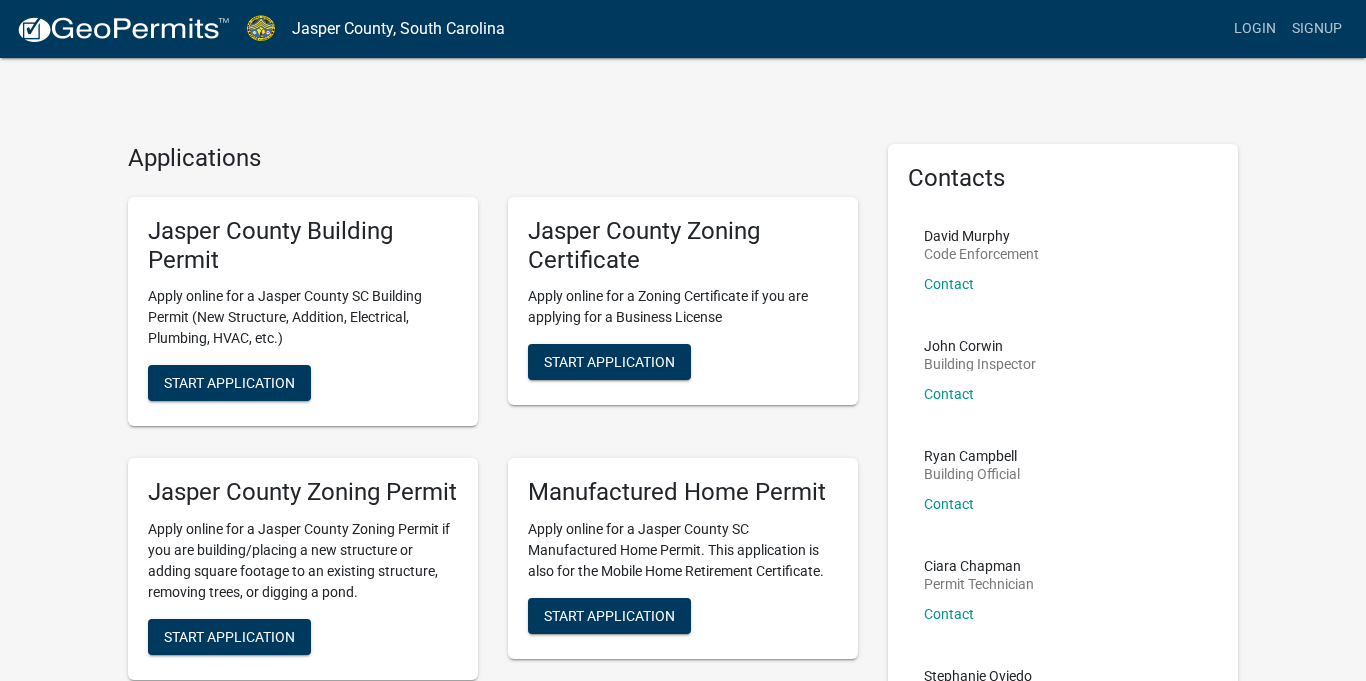 scroll, scrollTop: 0, scrollLeft: 0, axis: both 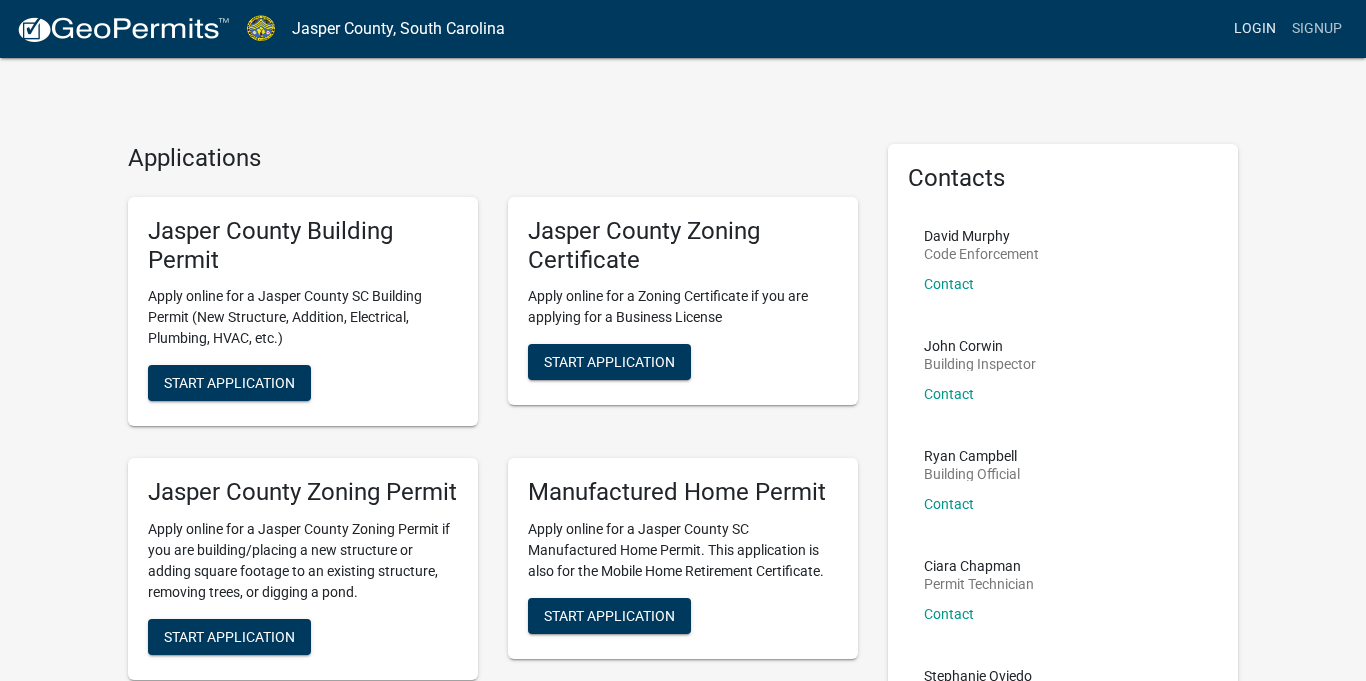 click on "Login" at bounding box center [1255, 29] 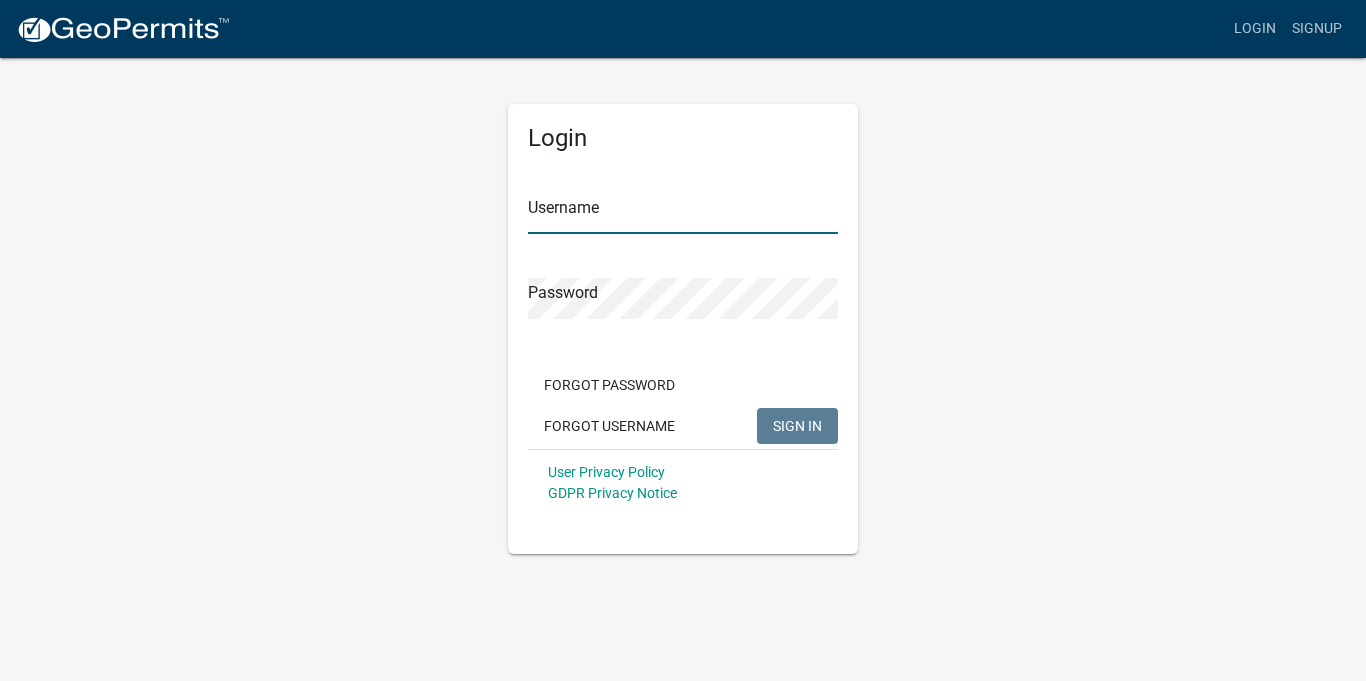 type on "stepbystep05" 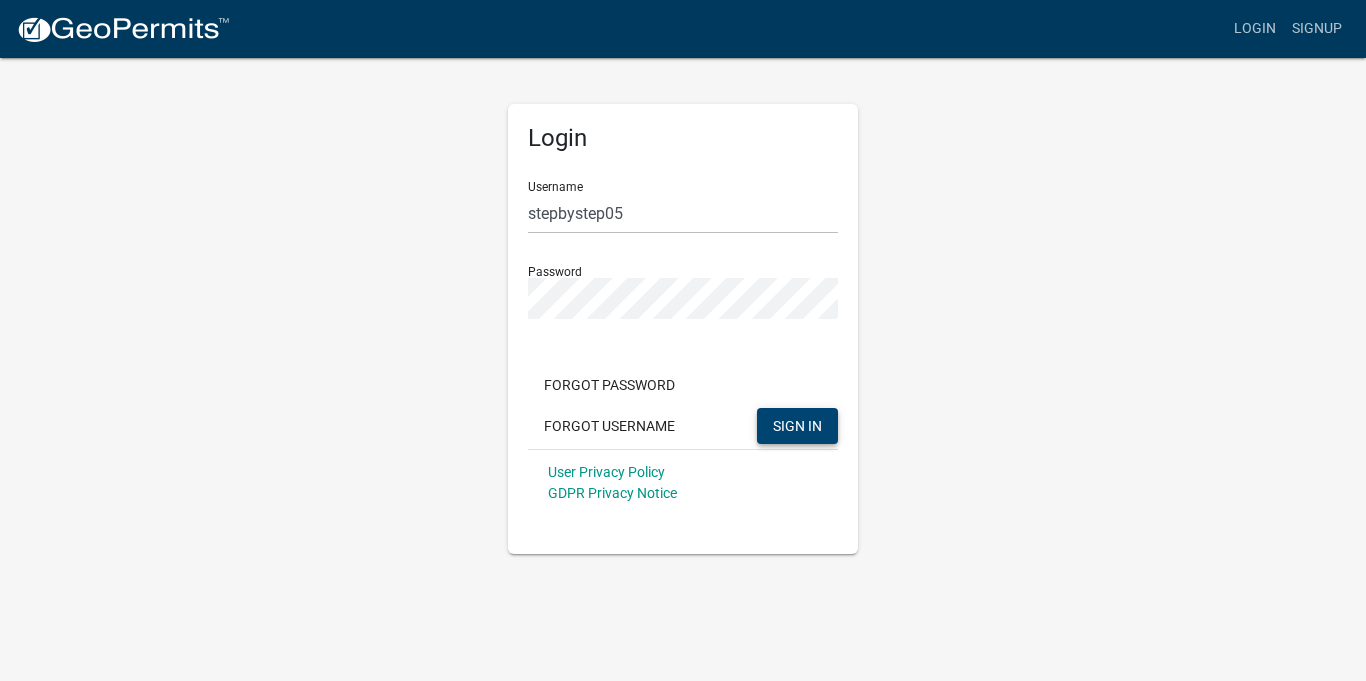 click on "SIGN IN" 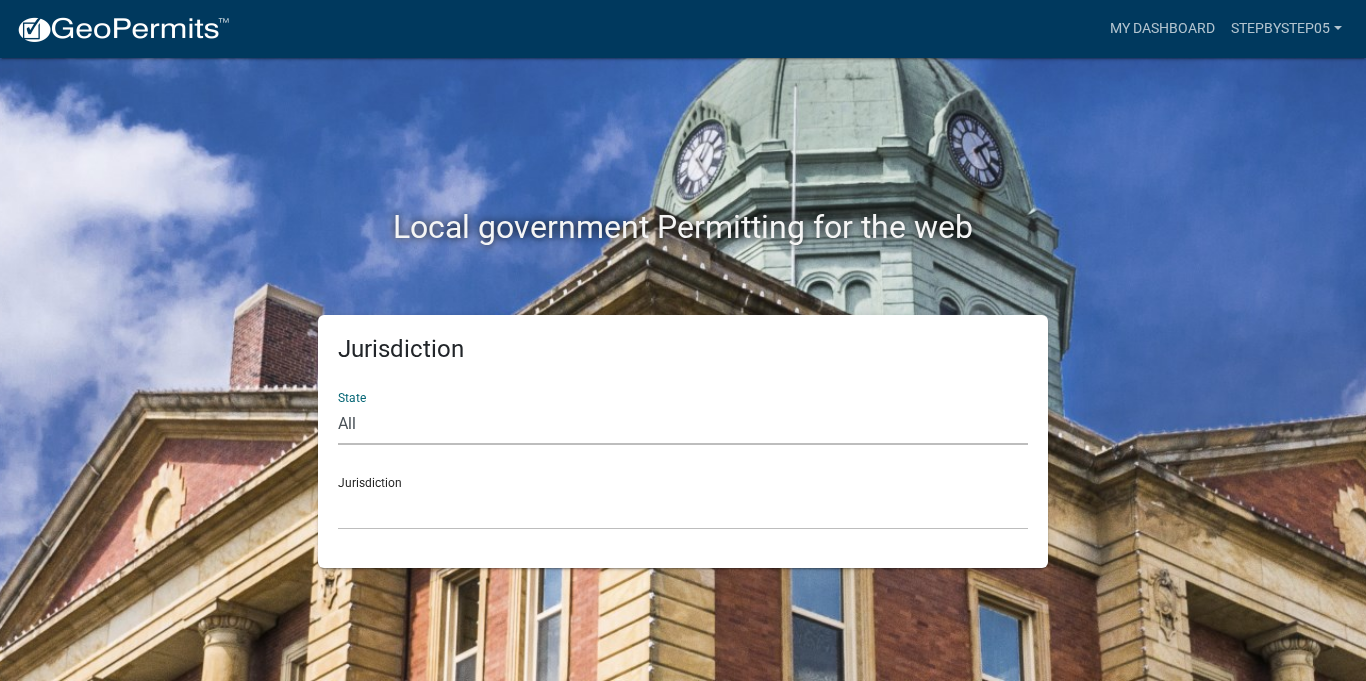 click on "All  Colorado   Georgia   Indiana   Iowa   Kansas   Minnesota   Ohio   South Carolina   Wisconsin" 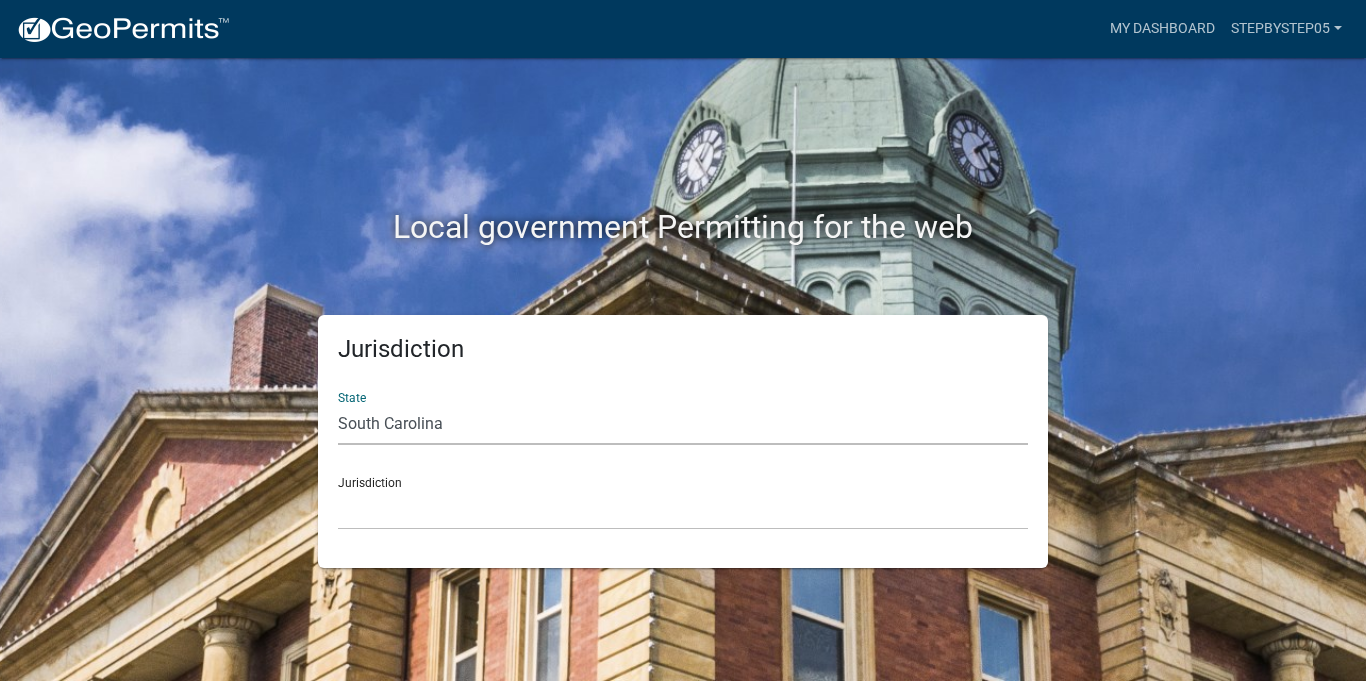 click on "All  Colorado   Georgia   Indiana   Iowa   Kansas   Minnesota   Ohio   South Carolina   Wisconsin" 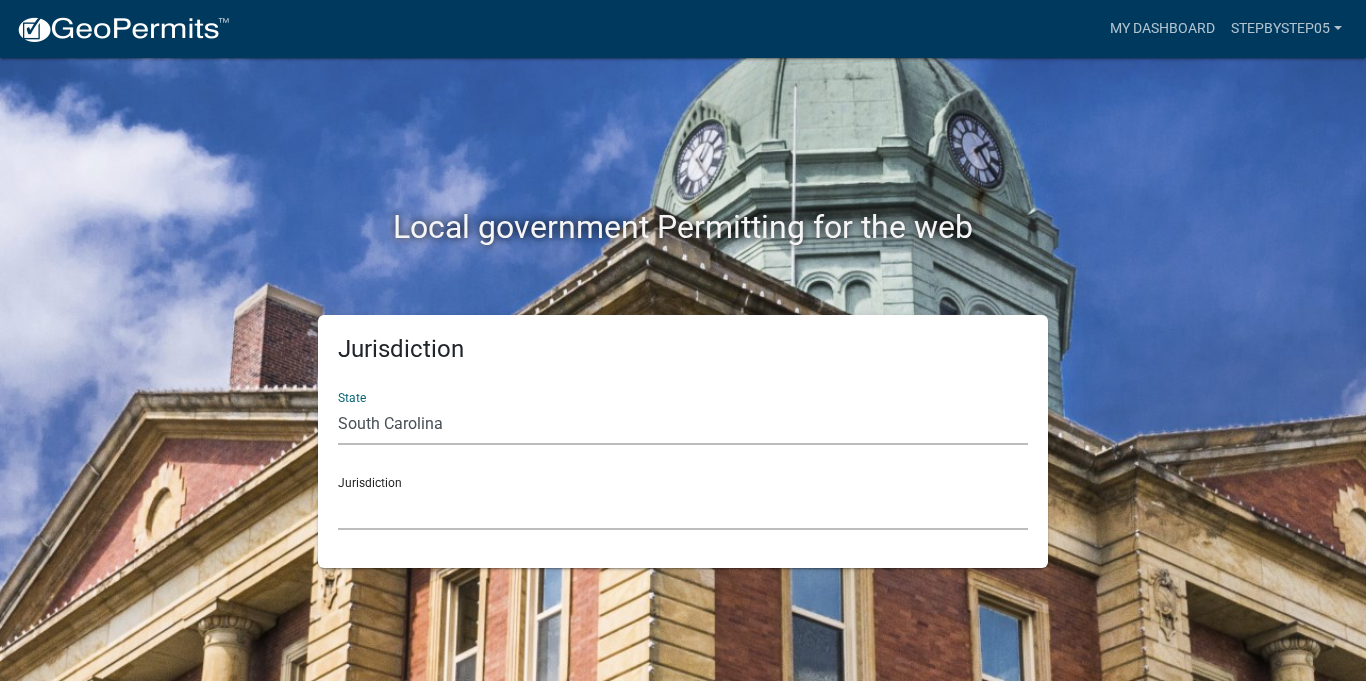 click on "Abbeville County, South Carolina Jasper County, South Carolina" 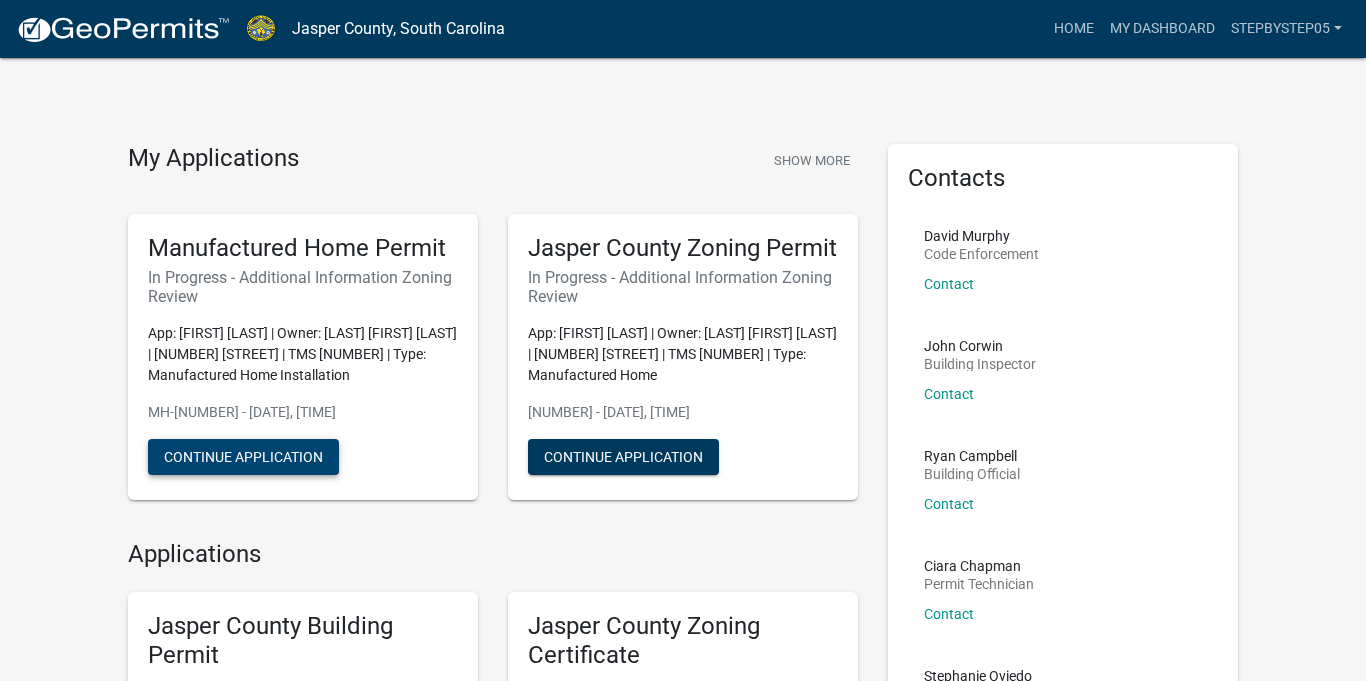 click on "Continue Application" 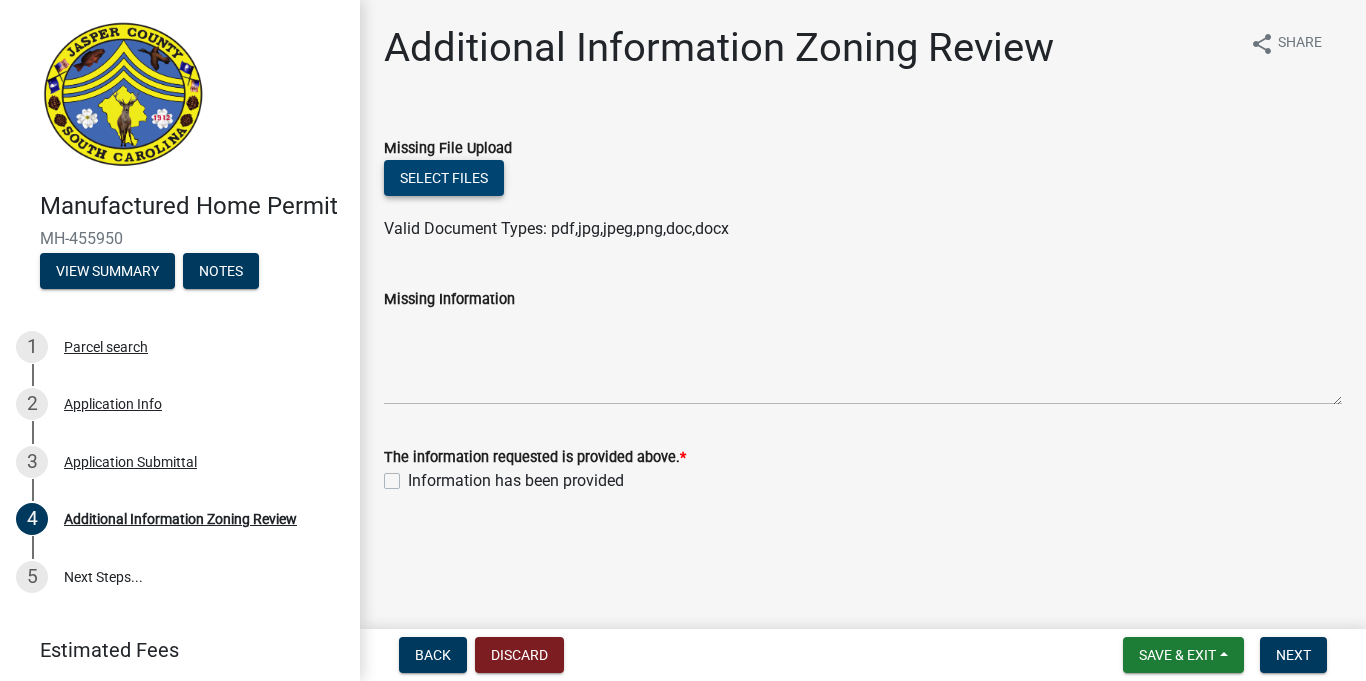 click on "Select files" 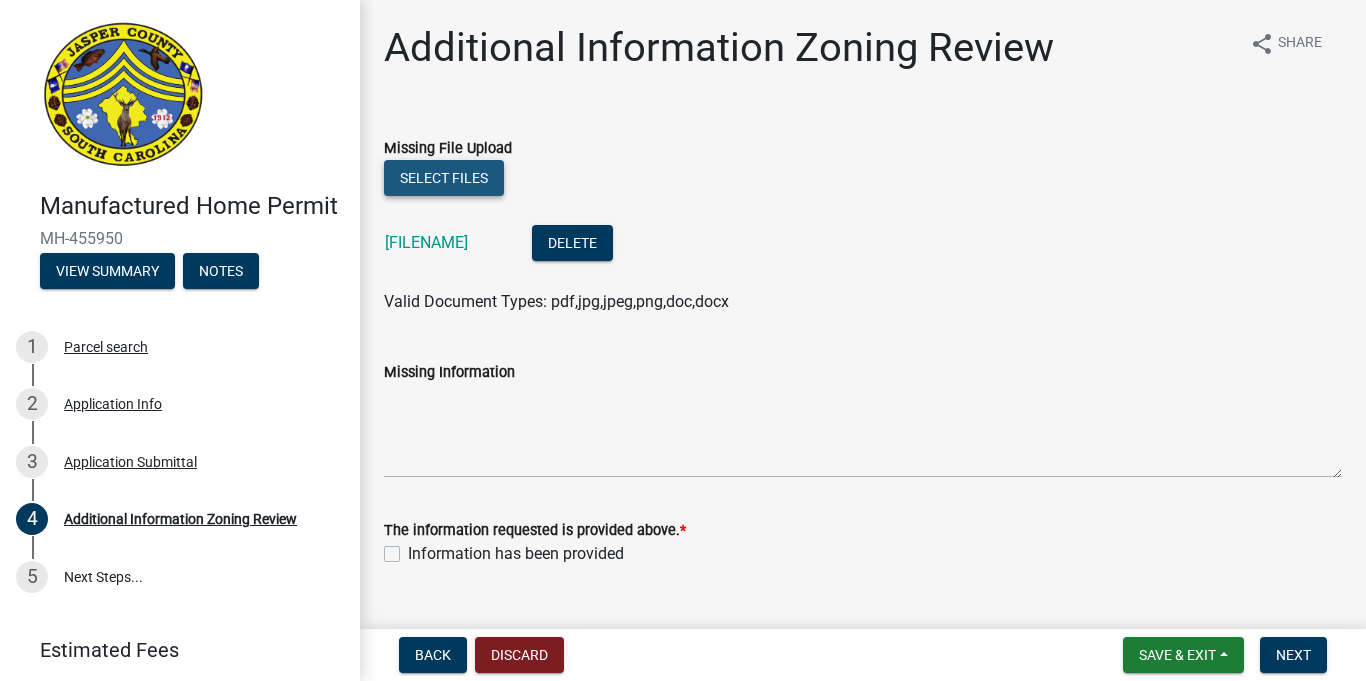 click on "Select files" 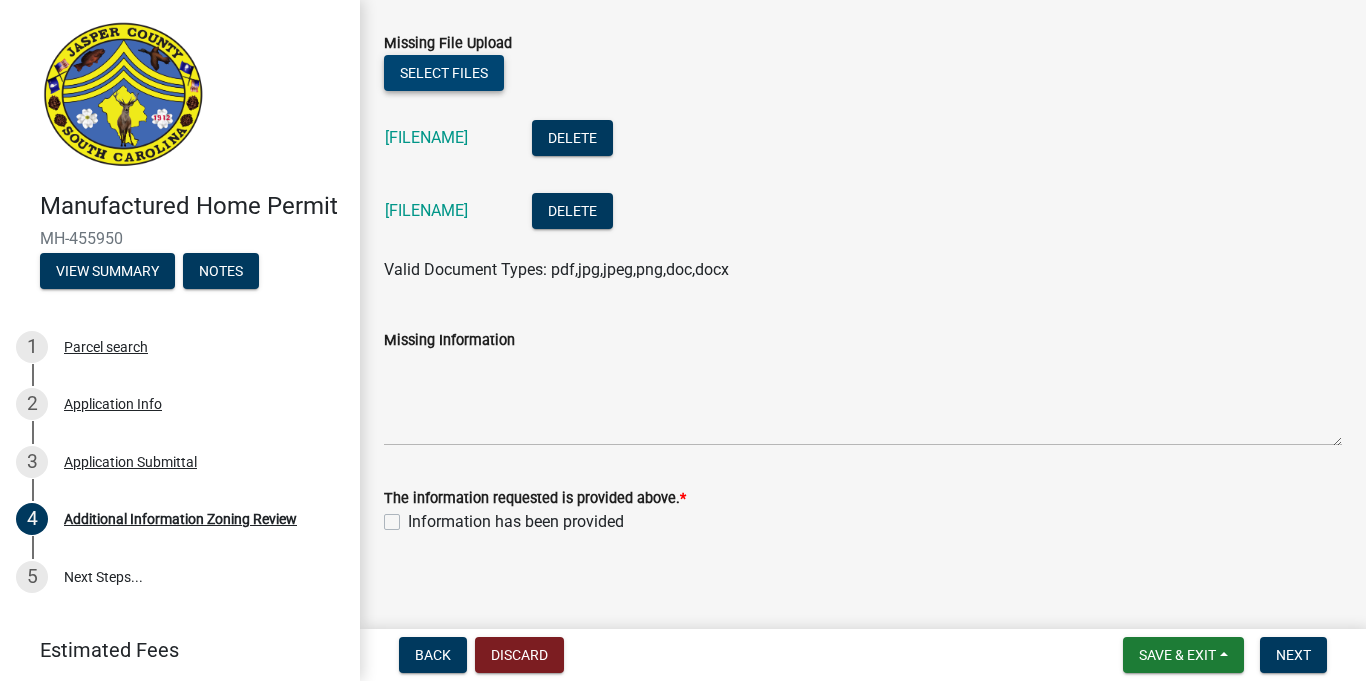scroll, scrollTop: 114, scrollLeft: 0, axis: vertical 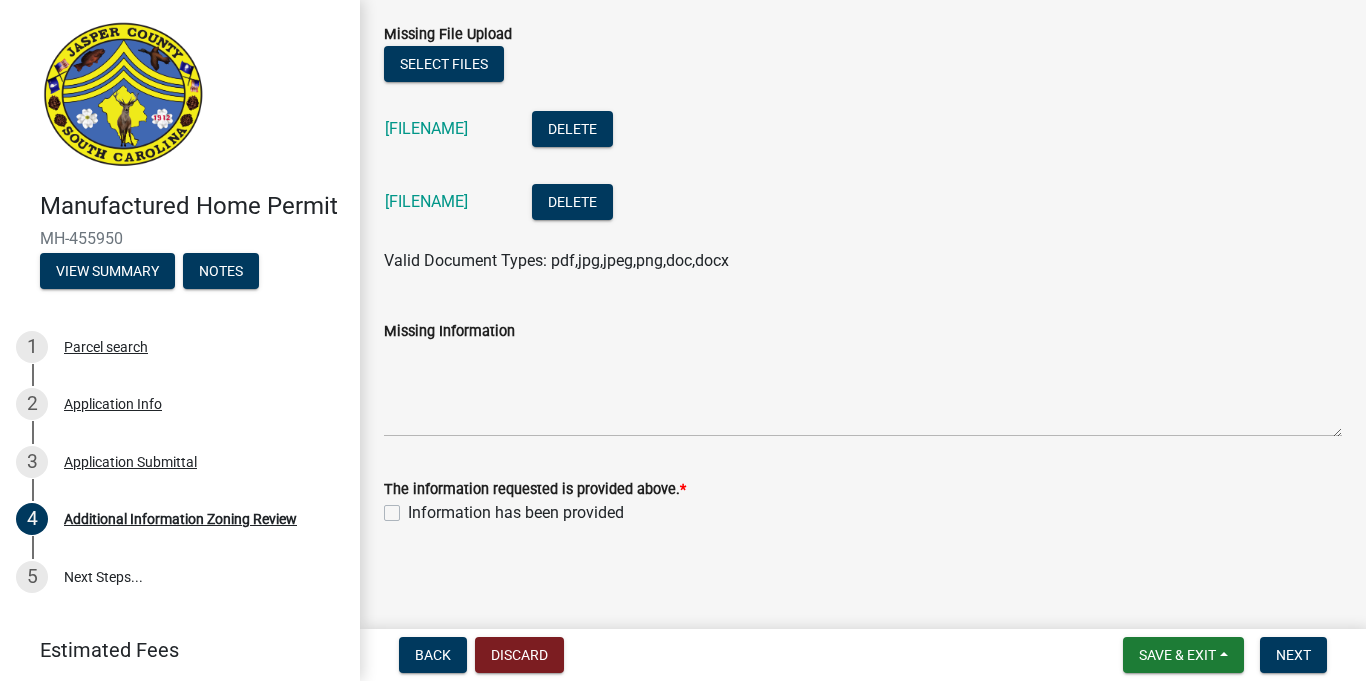 drag, startPoint x: 396, startPoint y: 510, endPoint x: 458, endPoint y: 500, distance: 62.801273 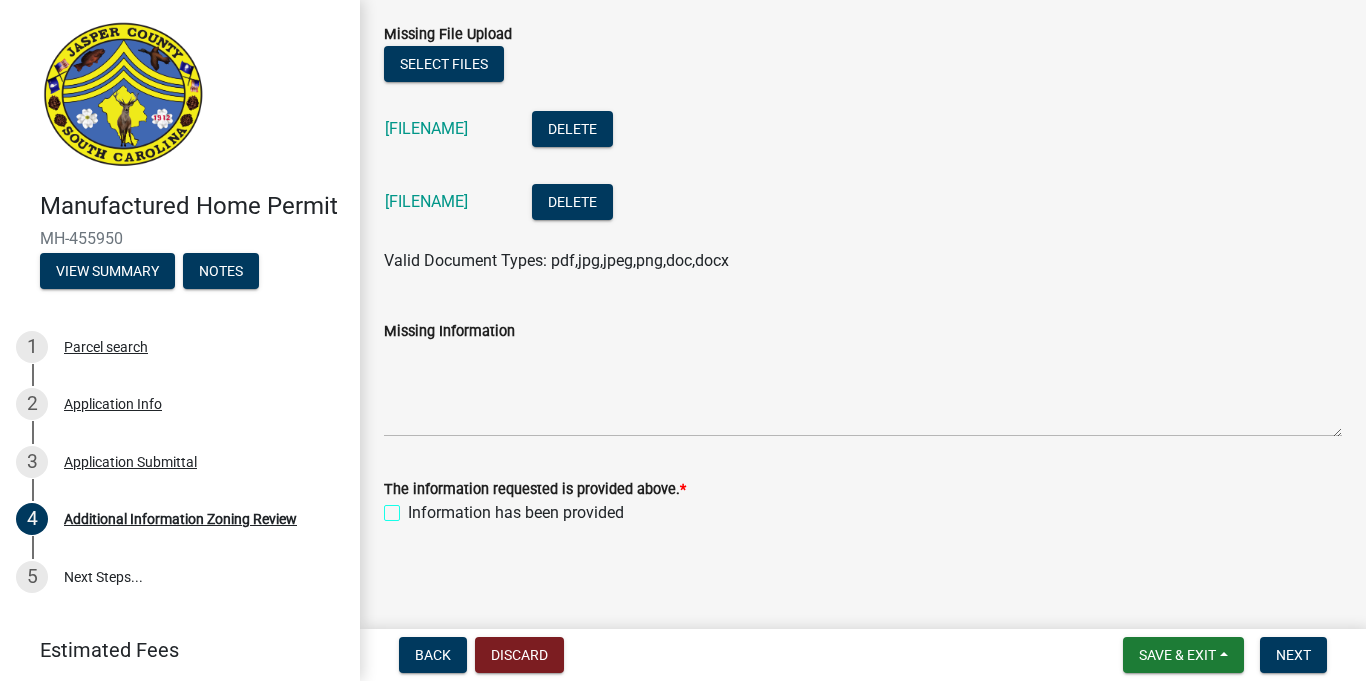 click on "Information has been provided" at bounding box center (414, 507) 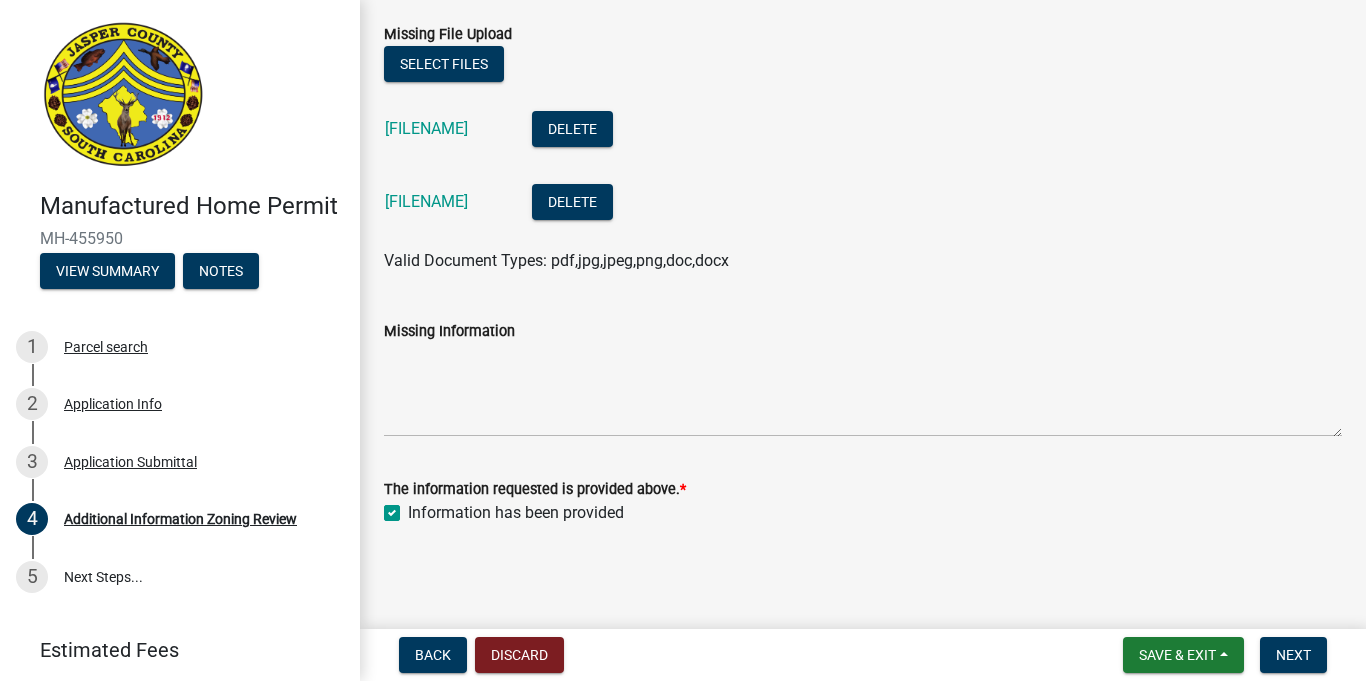 checkbox on "true" 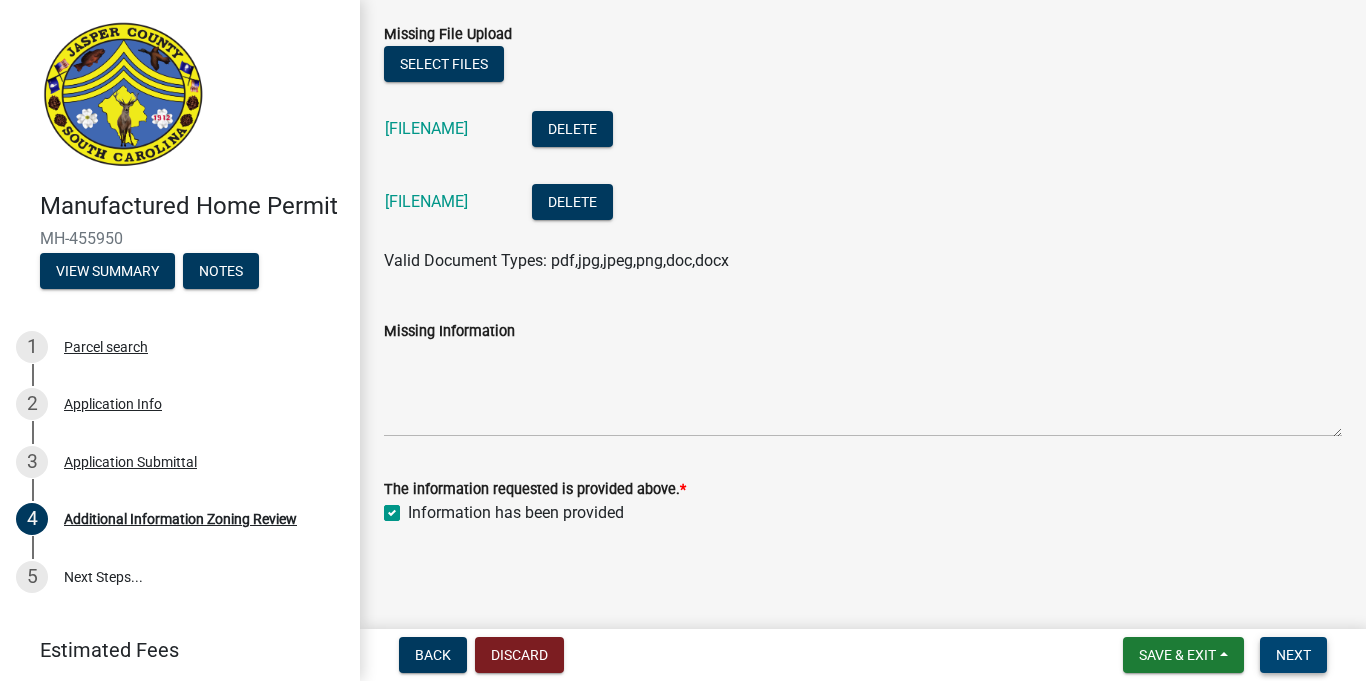 click on "Next" at bounding box center (1293, 655) 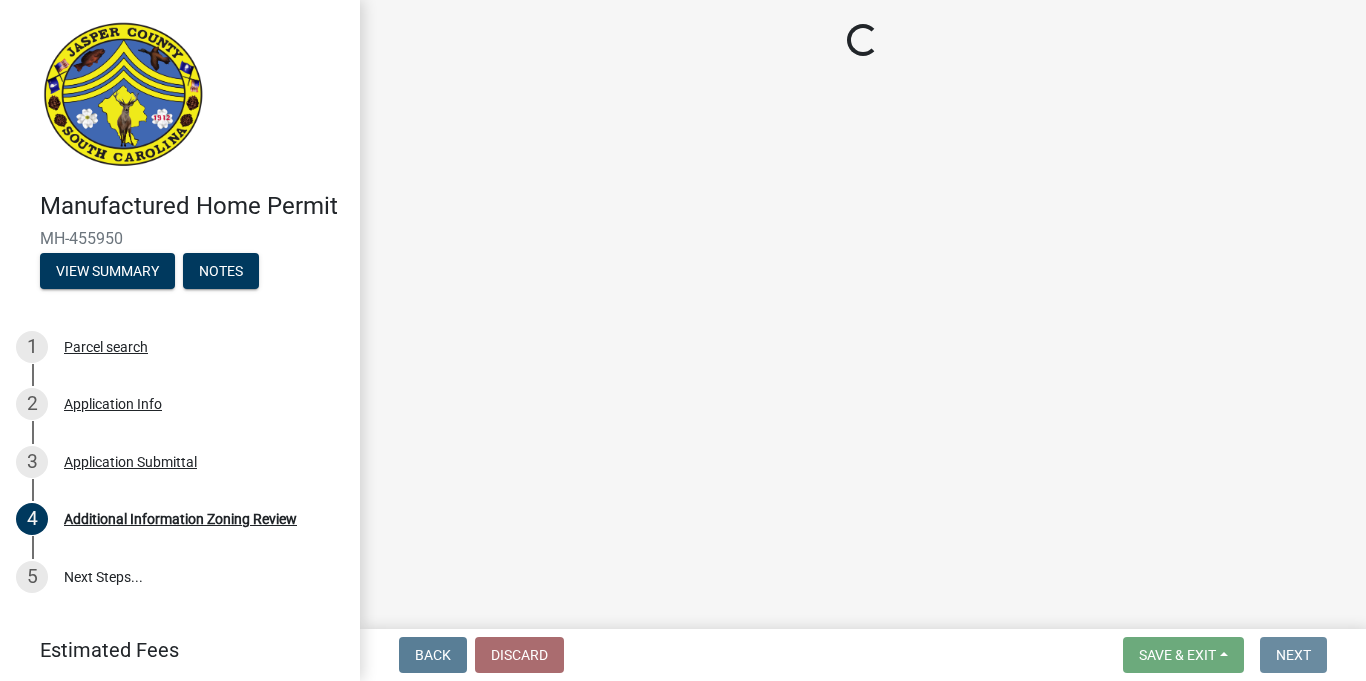 scroll, scrollTop: 0, scrollLeft: 0, axis: both 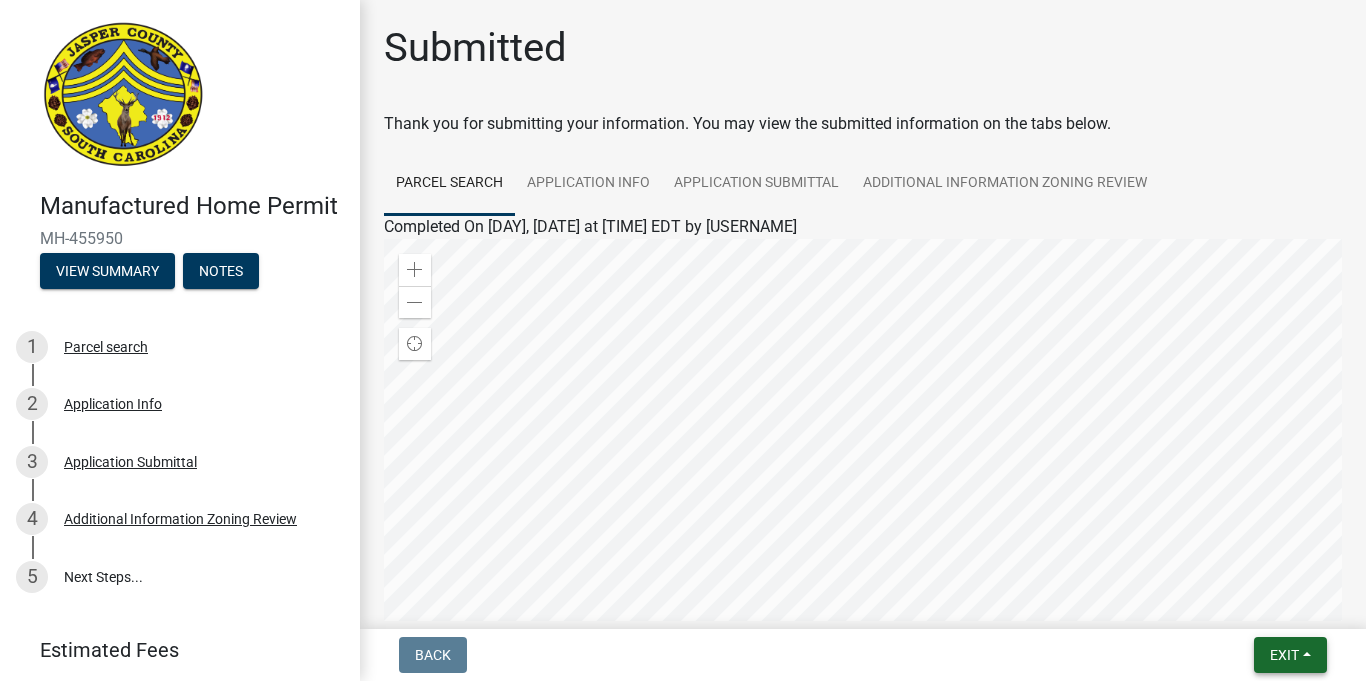 click on "Exit" at bounding box center [1284, 655] 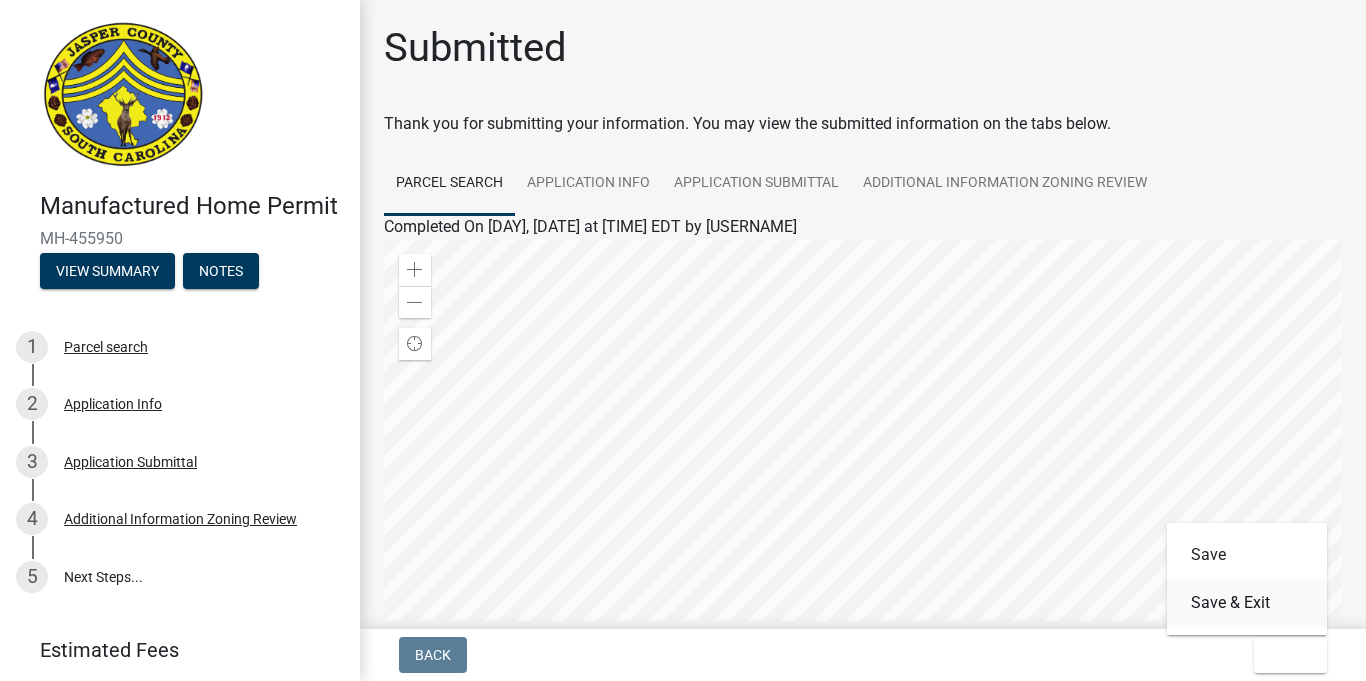 click on "Save & Exit" at bounding box center [1247, 603] 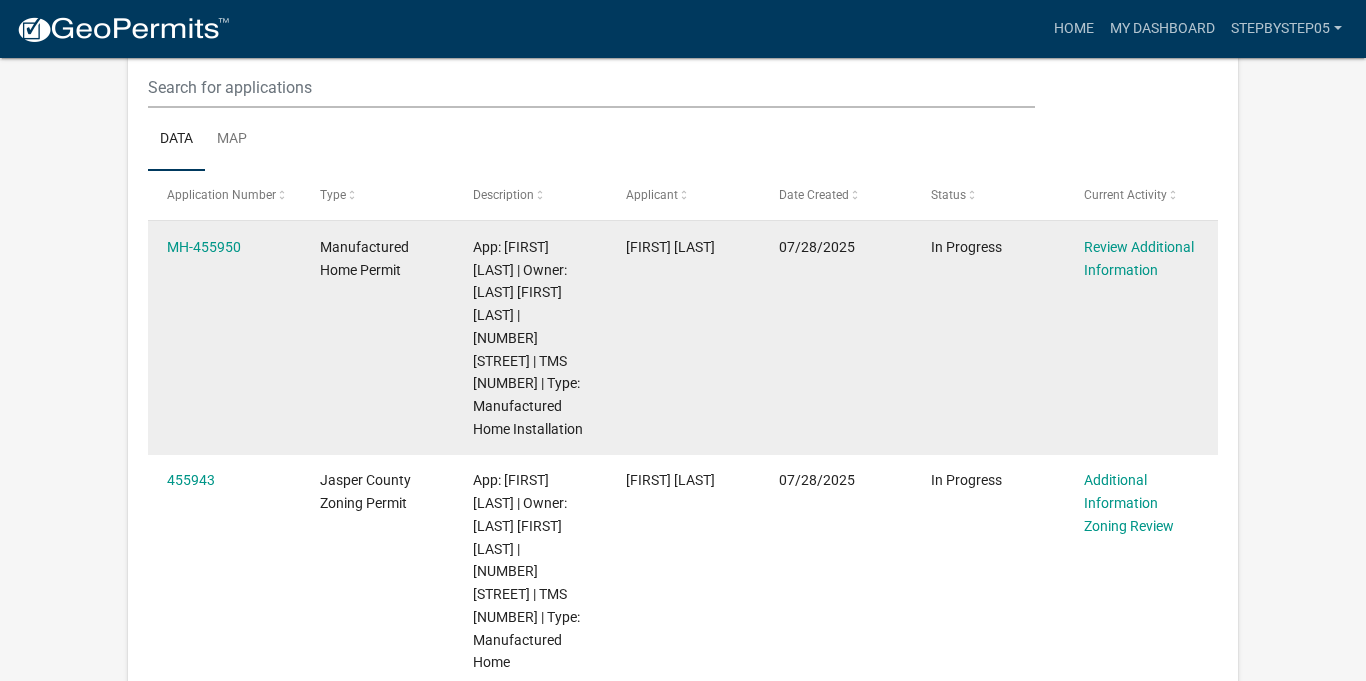scroll, scrollTop: 240, scrollLeft: 0, axis: vertical 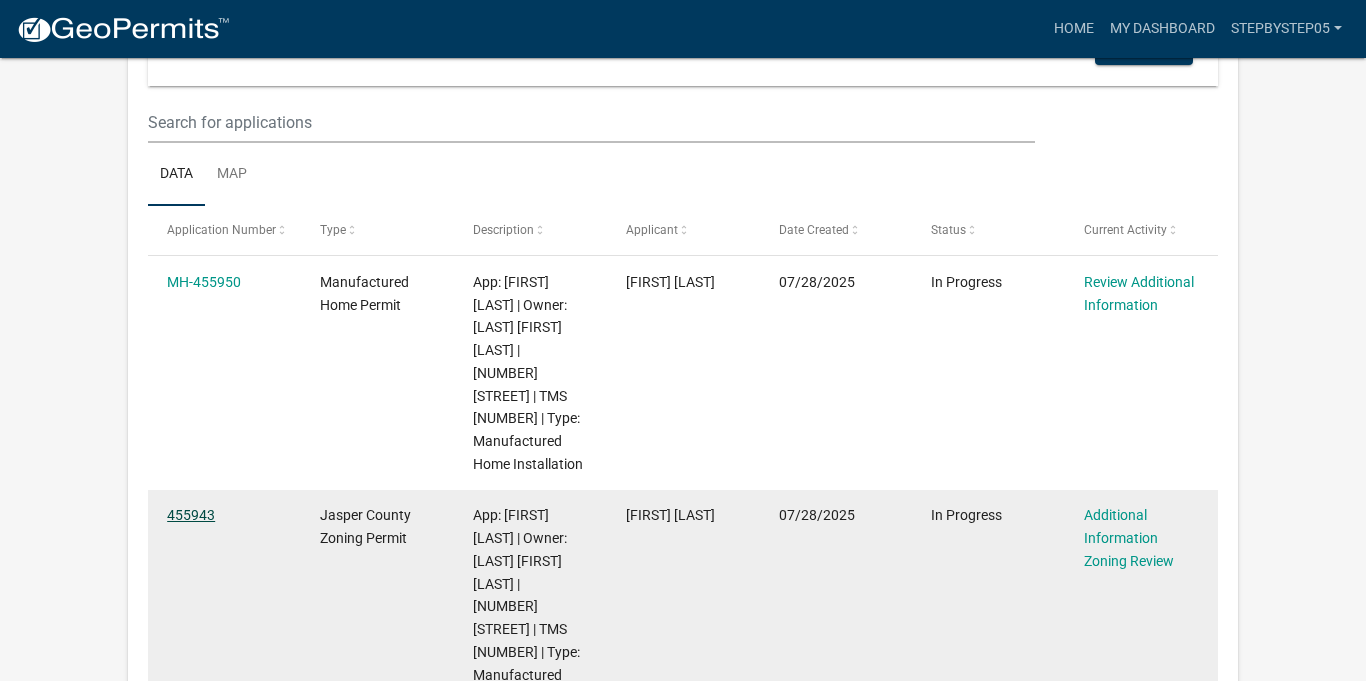 click on "455943" 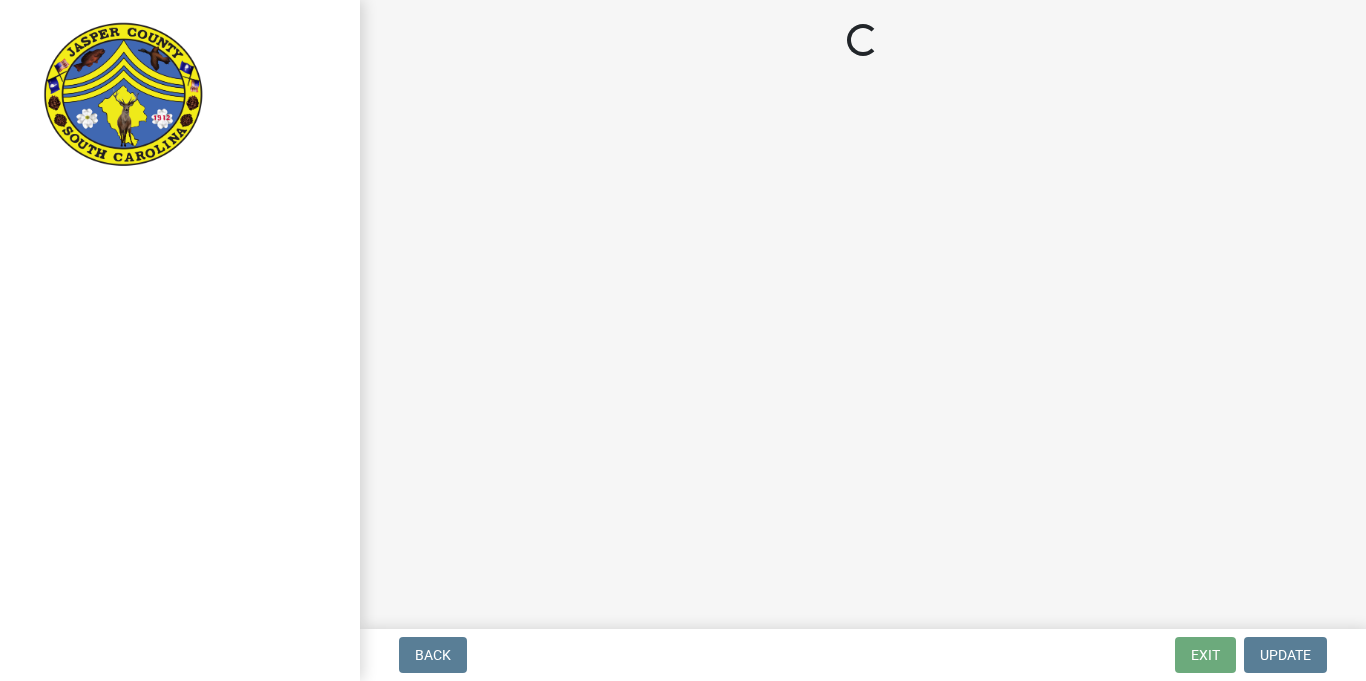 scroll, scrollTop: 0, scrollLeft: 0, axis: both 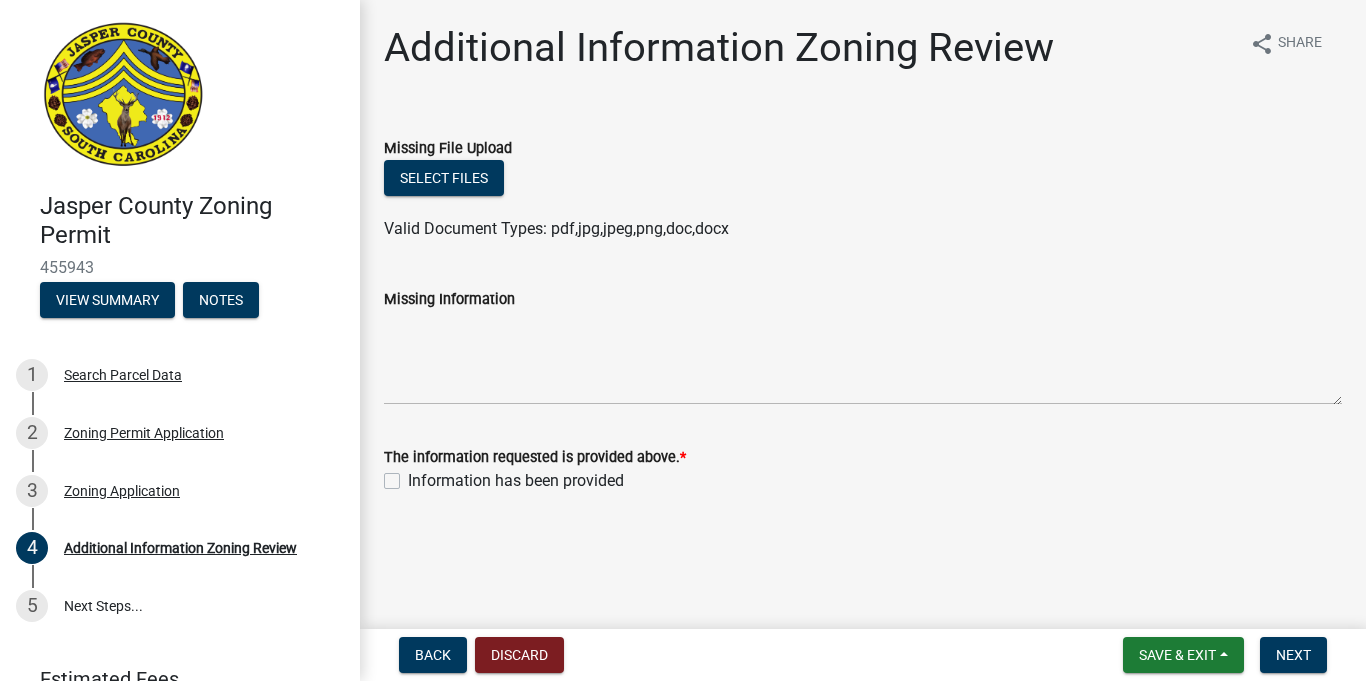 click on "Information has been provided" 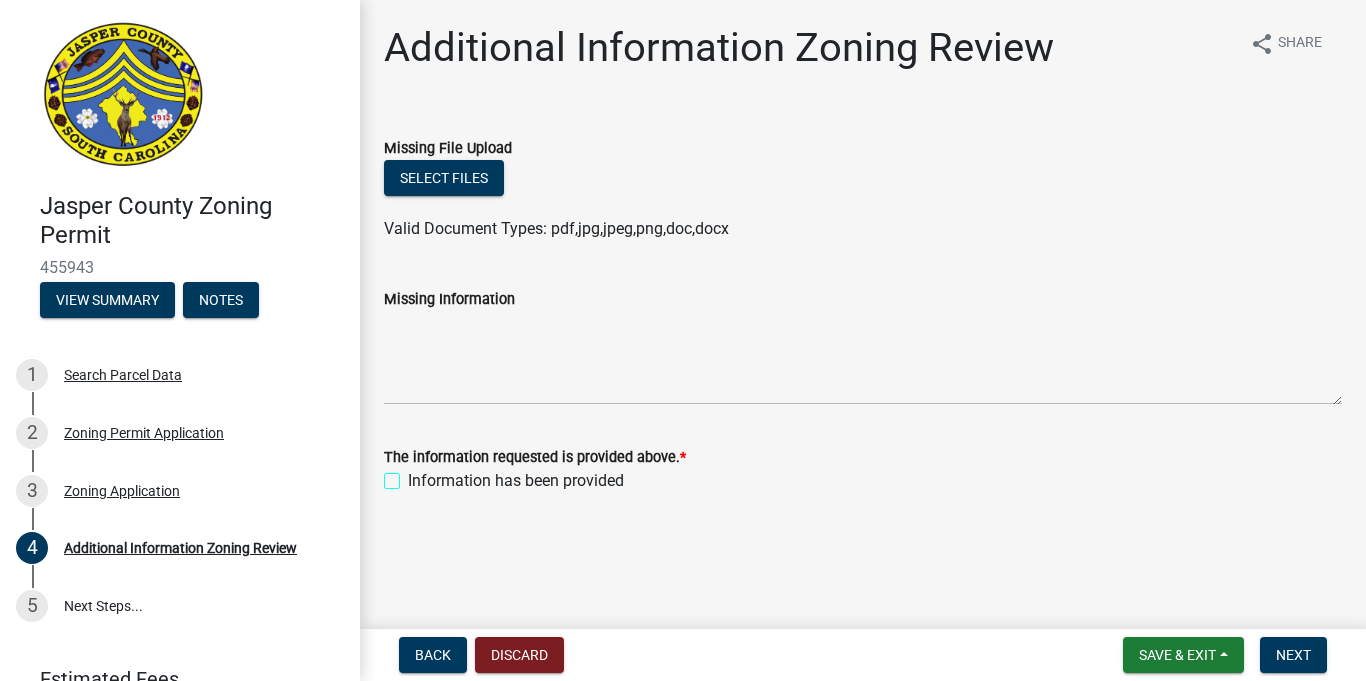 click on "Information has been provided" at bounding box center [414, 475] 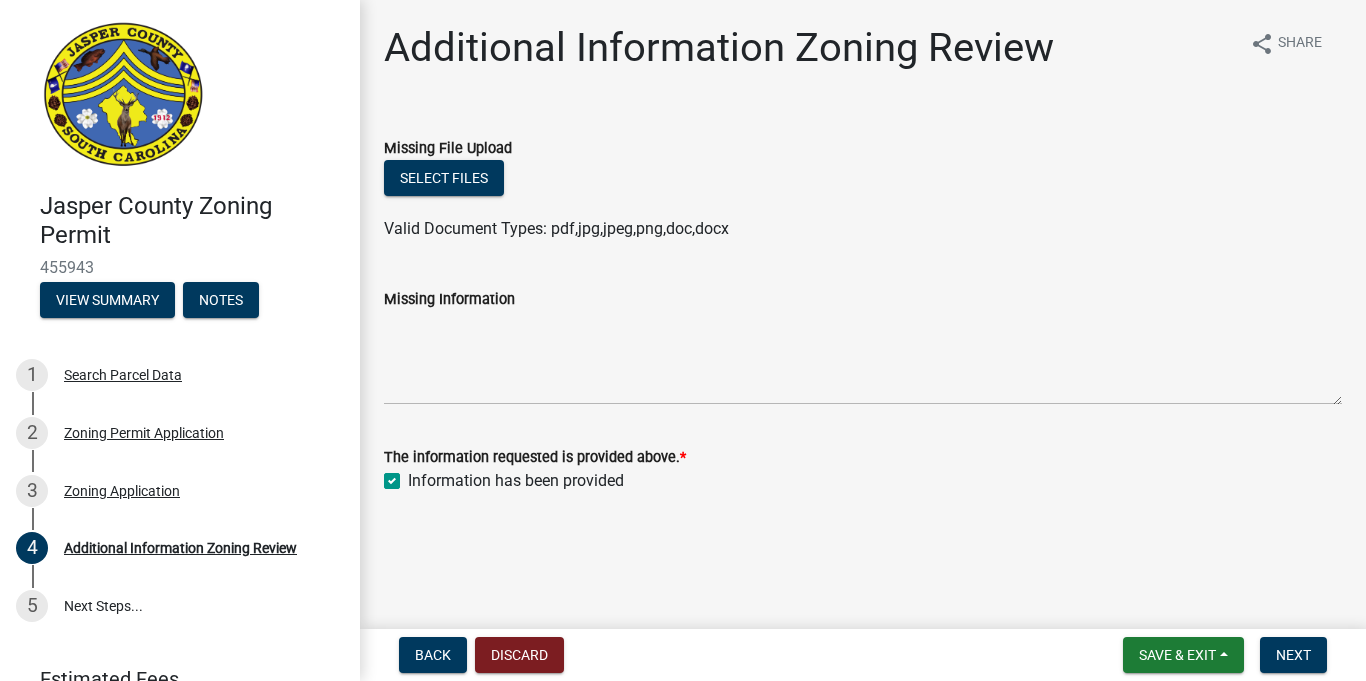 checkbox on "true" 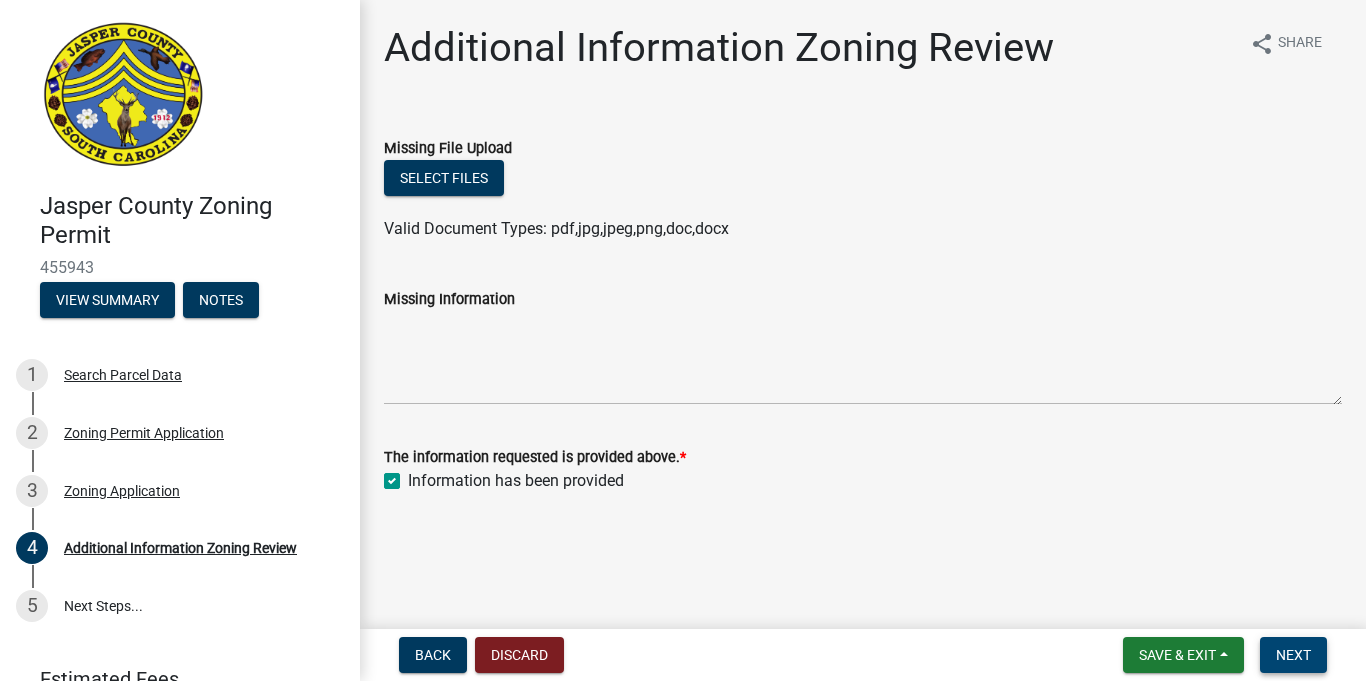 click on "Next" at bounding box center [1293, 655] 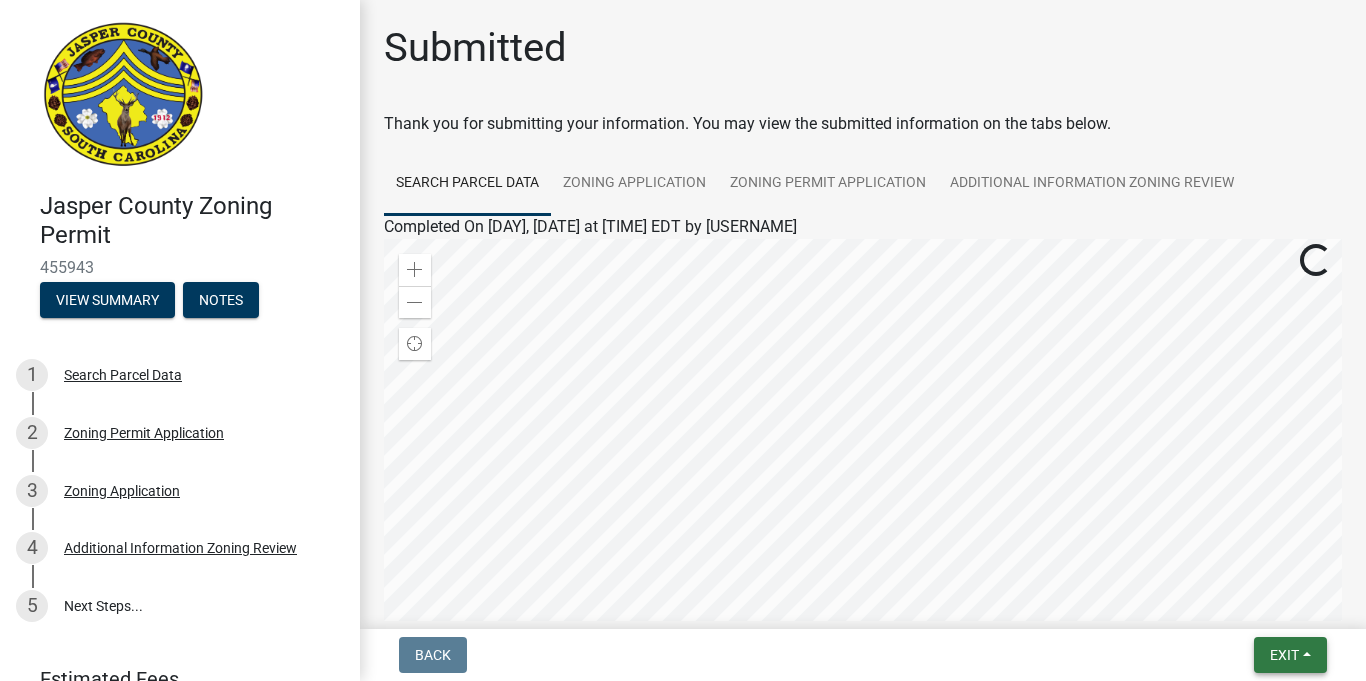 click on "Exit" at bounding box center (1284, 655) 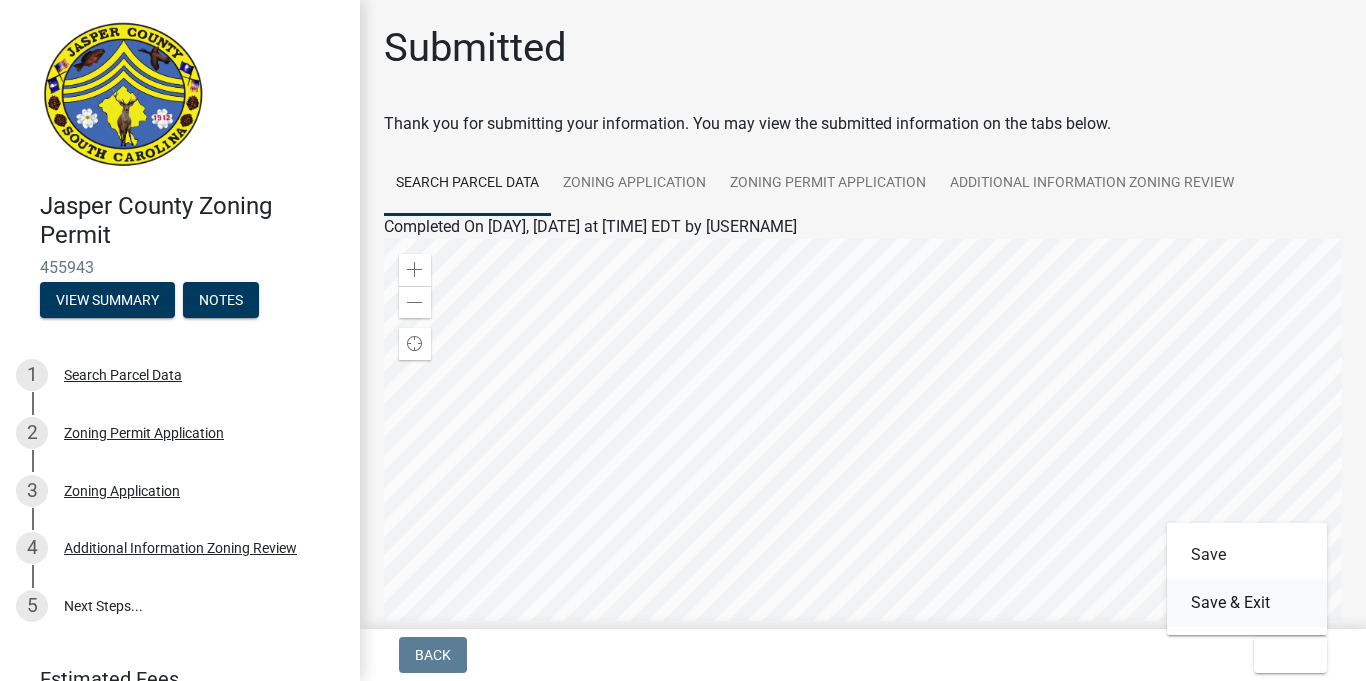 click on "Save & Exit" at bounding box center (1247, 603) 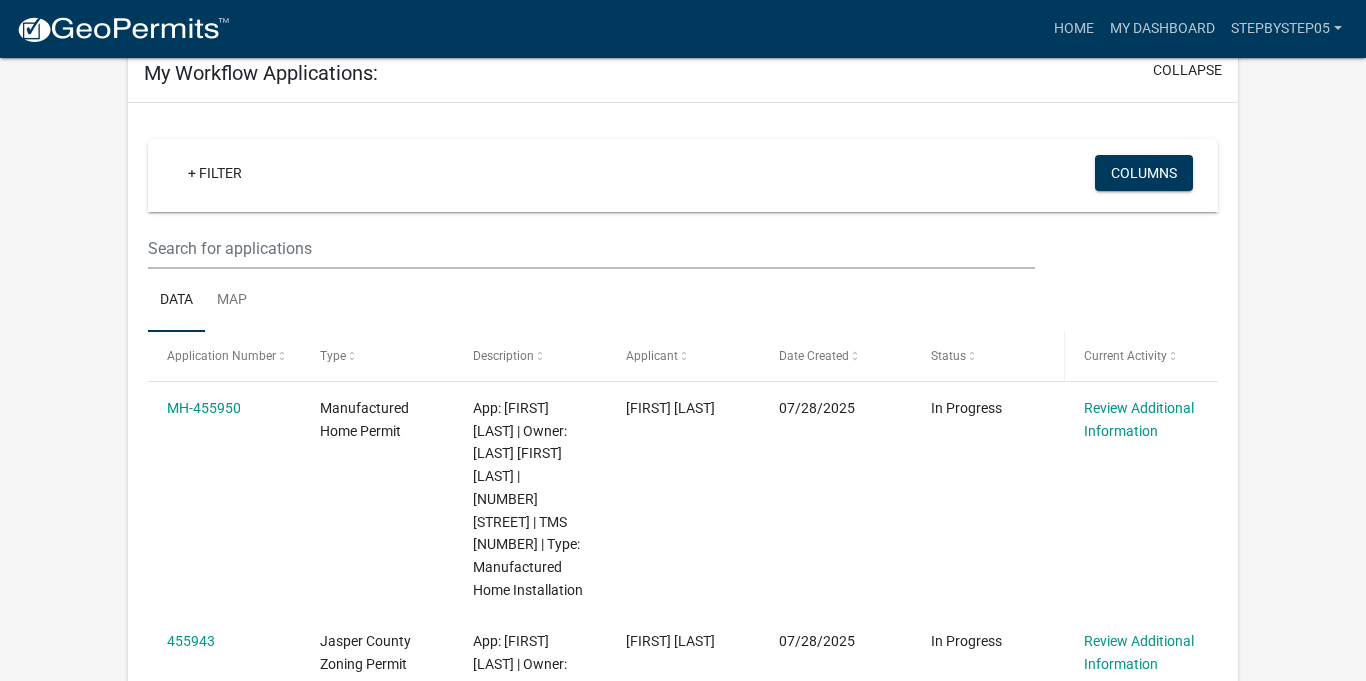 scroll, scrollTop: 0, scrollLeft: 0, axis: both 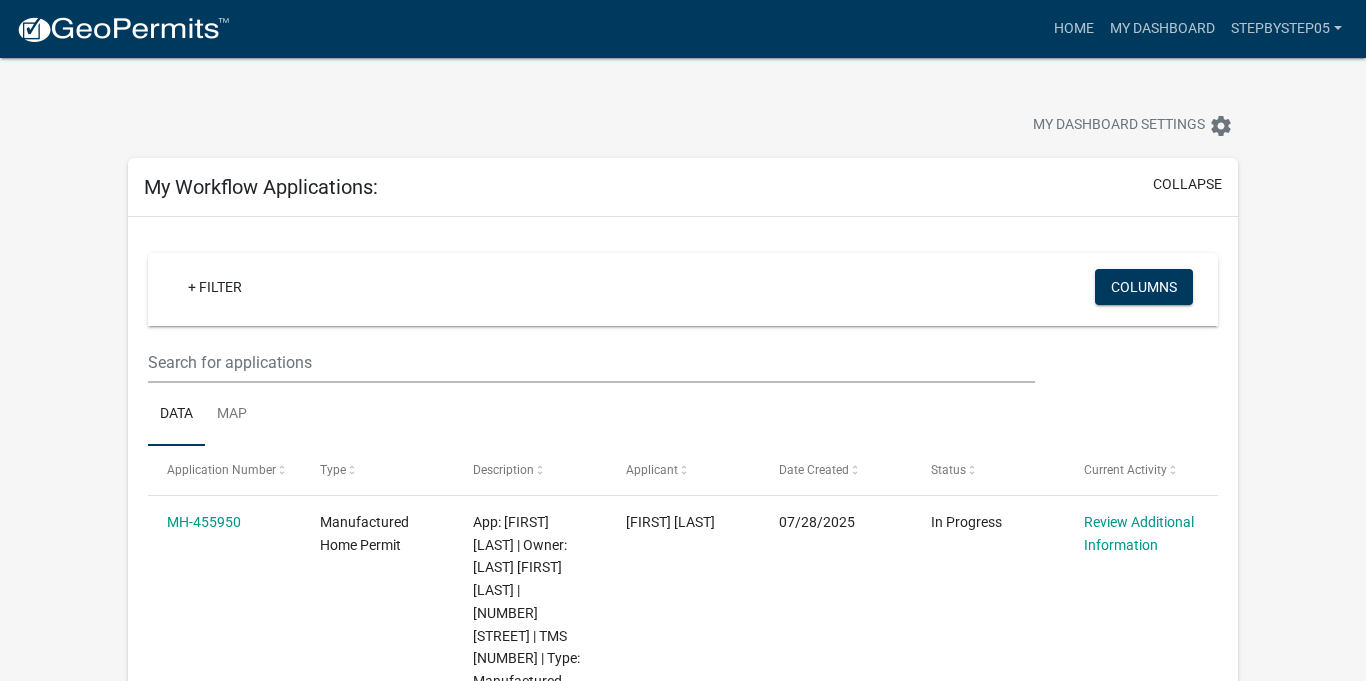 click on "Data Map Application Number Type Description Applicant Date Created Status Current Activity  MH-[NUMBER]  Manufactured Home Permit App: [FIRST] [LAST] | Owner: [LAST] [FIRST] [LAST] | [NUMBER] [STREET] | TMS [NUMBER] | Type: Manufactured Home Installation [FIRST] [LAST] [DATE]  In Progress  Review Additional Information   [NUMBER]  [COUNTY] County Zoning Permit App: [FIRST] [LAST] | Owner: [LAST] [FIRST] [LAST] | [NUMBER] [STREET]  | TMS [NUMBER] | Type: Manufactured Home [FIRST] [LAST] [DATE]  In Progress  Review Additional Information   MH-[NUMBER]  Manufactured Home Permit App: [FIRST] [LAST] | Owner: [LAST] [FIRST] [LAST] | [NUMBER] [STREET] | TMS [NUMBER] | Type: Manufactured Home Installation [FIRST] [LAST] [DATE]  In Progress  Request Inspection   ZP-[NUMBER]  [COUNTY] County Zoning Permit [FIRST] [LAST] [DATE]  Completed" 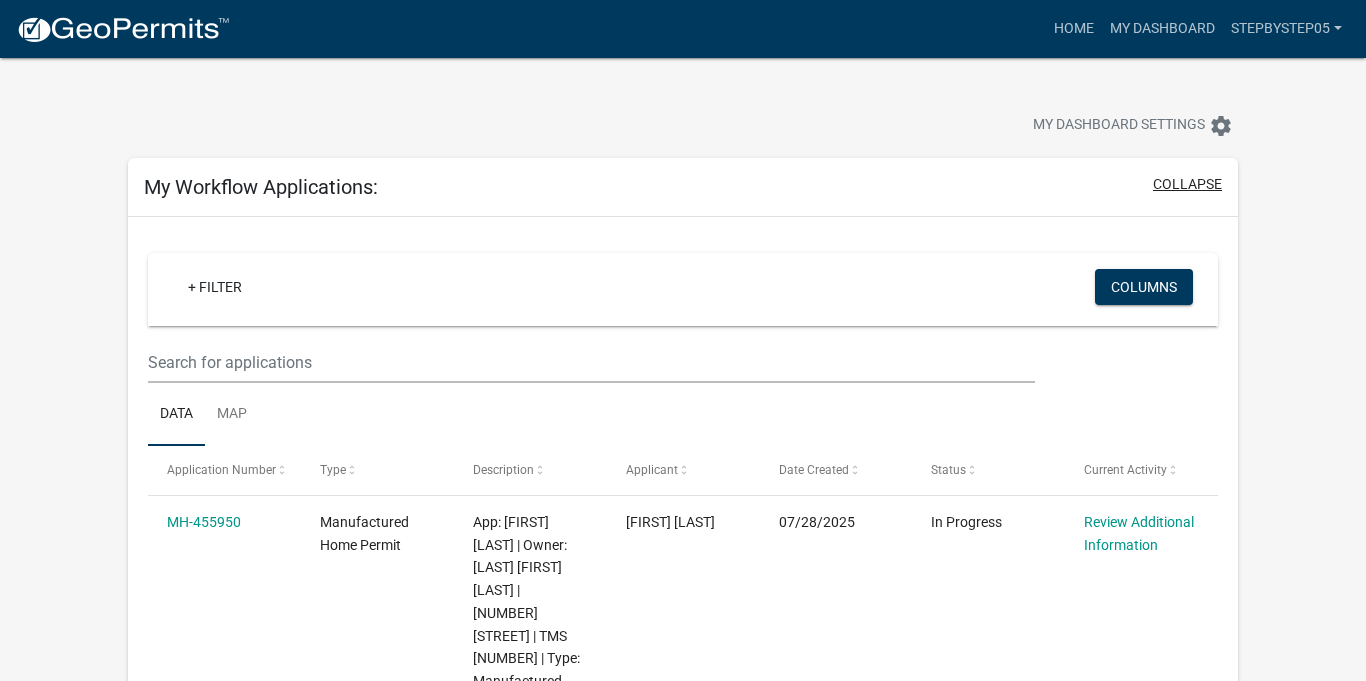 click on "collapse" at bounding box center [1187, 184] 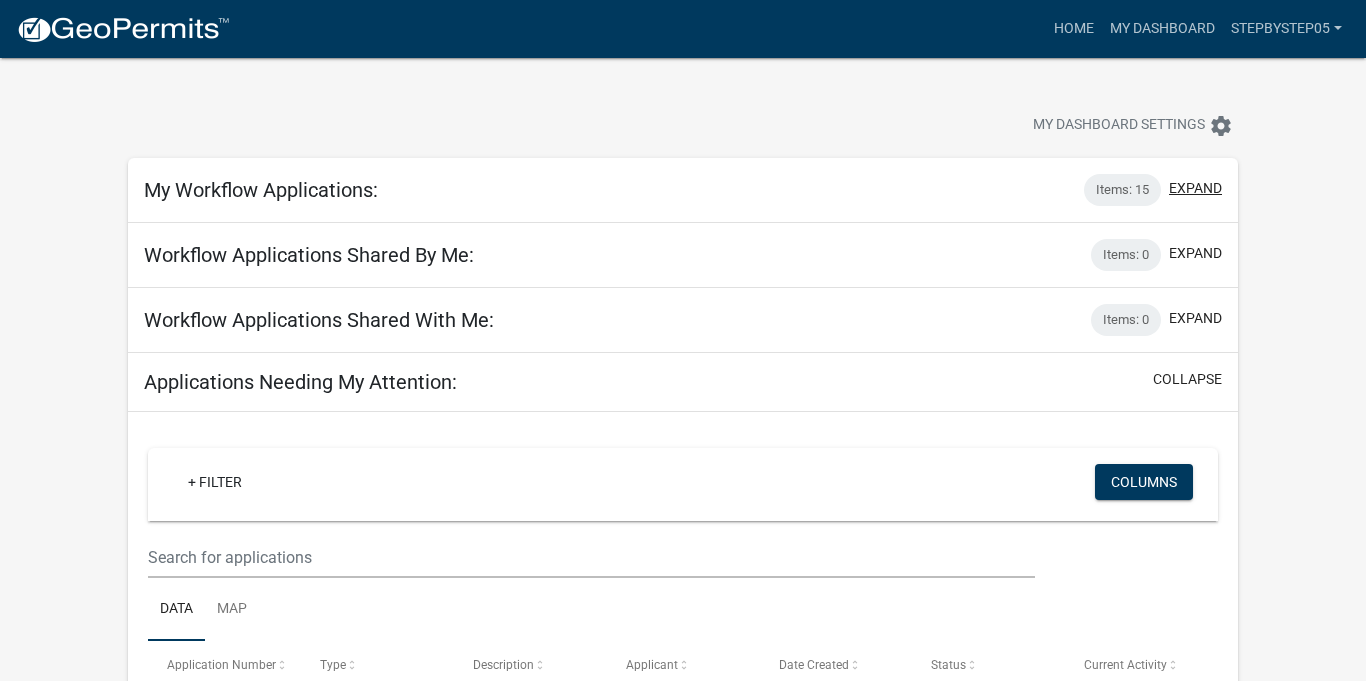 click on "expand" at bounding box center (1195, 188) 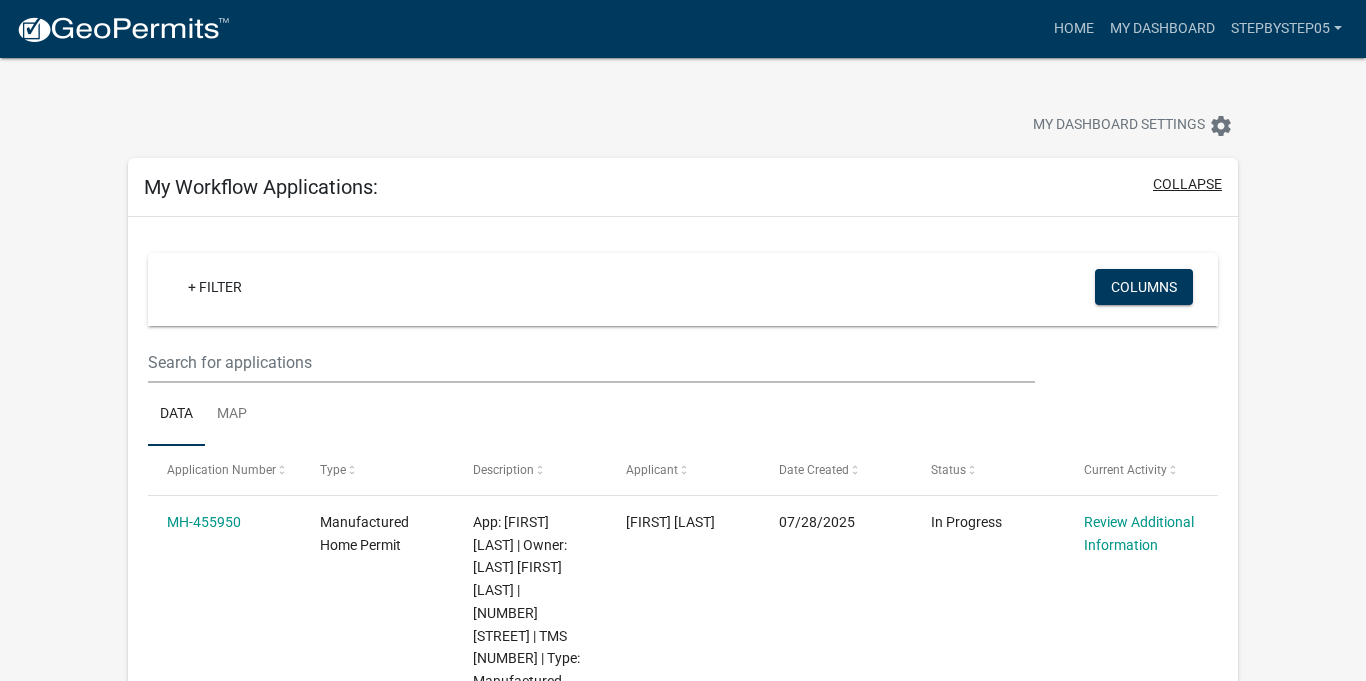 click on "collapse" at bounding box center (1187, 184) 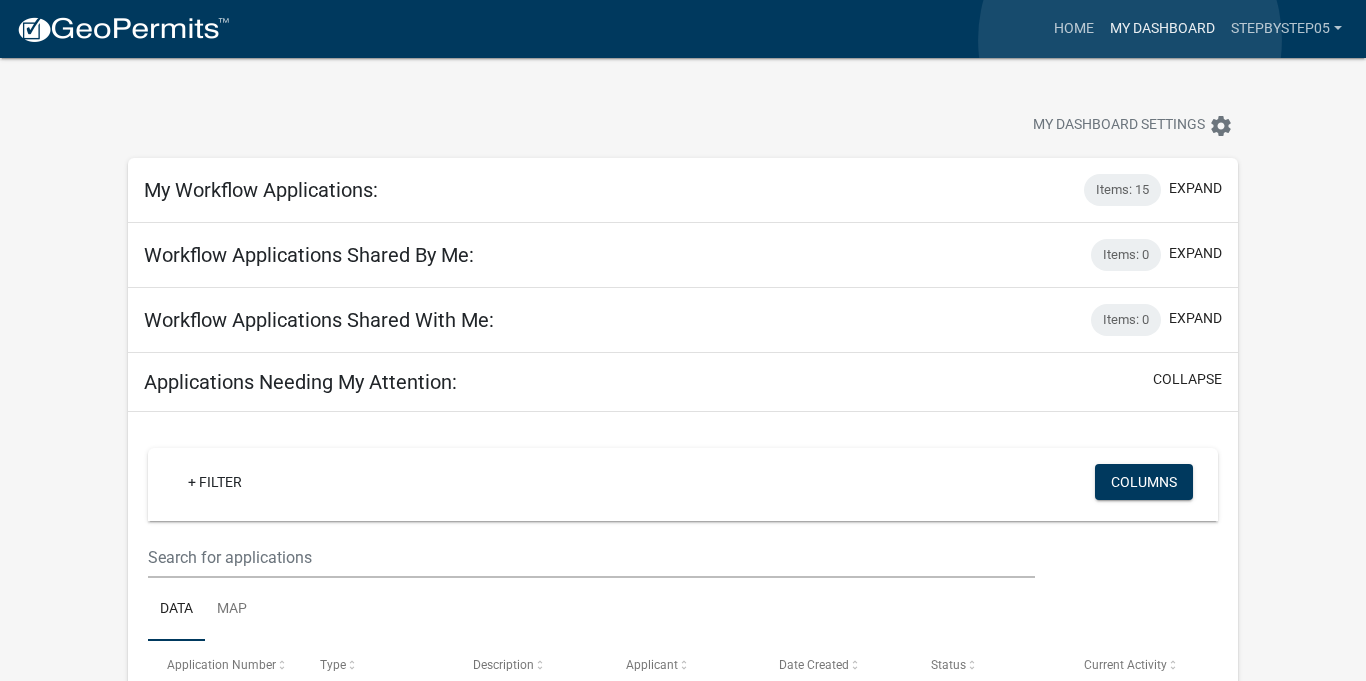 click on "My Dashboard" at bounding box center [1162, 29] 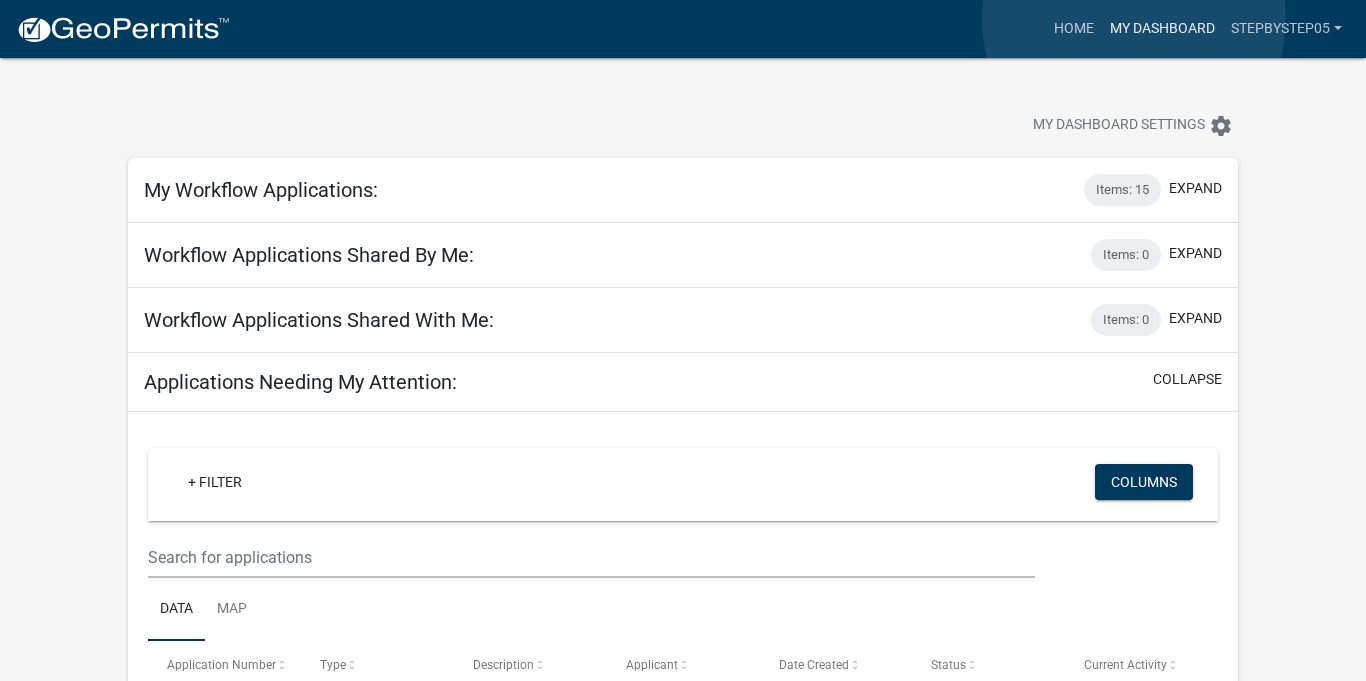 click on "My Dashboard" at bounding box center (1162, 29) 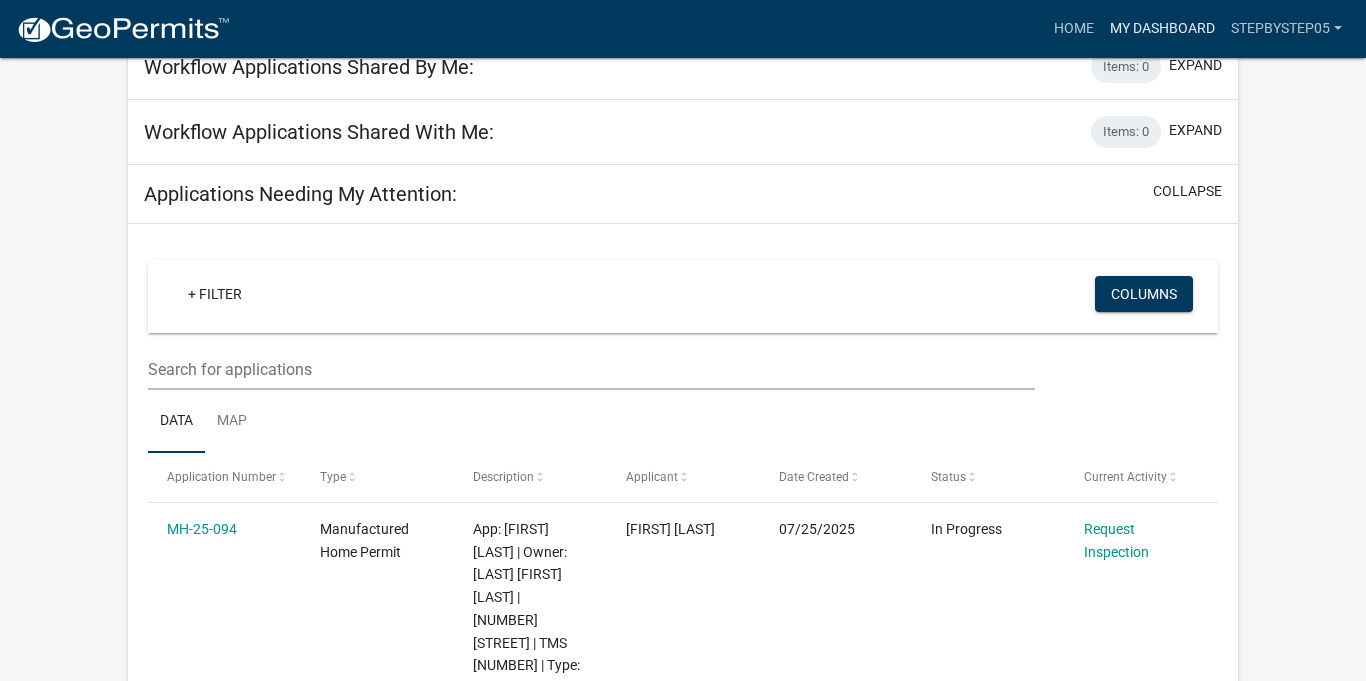 scroll, scrollTop: 0, scrollLeft: 0, axis: both 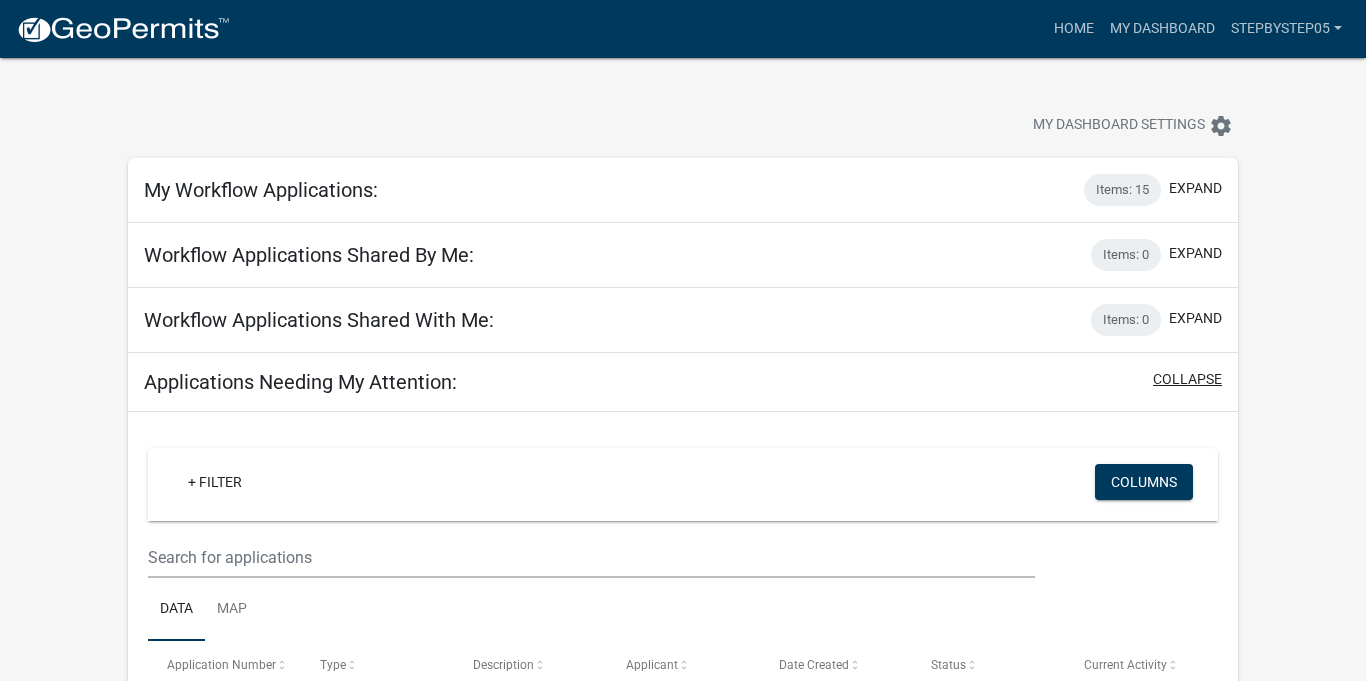 click on "collapse" at bounding box center (1187, 379) 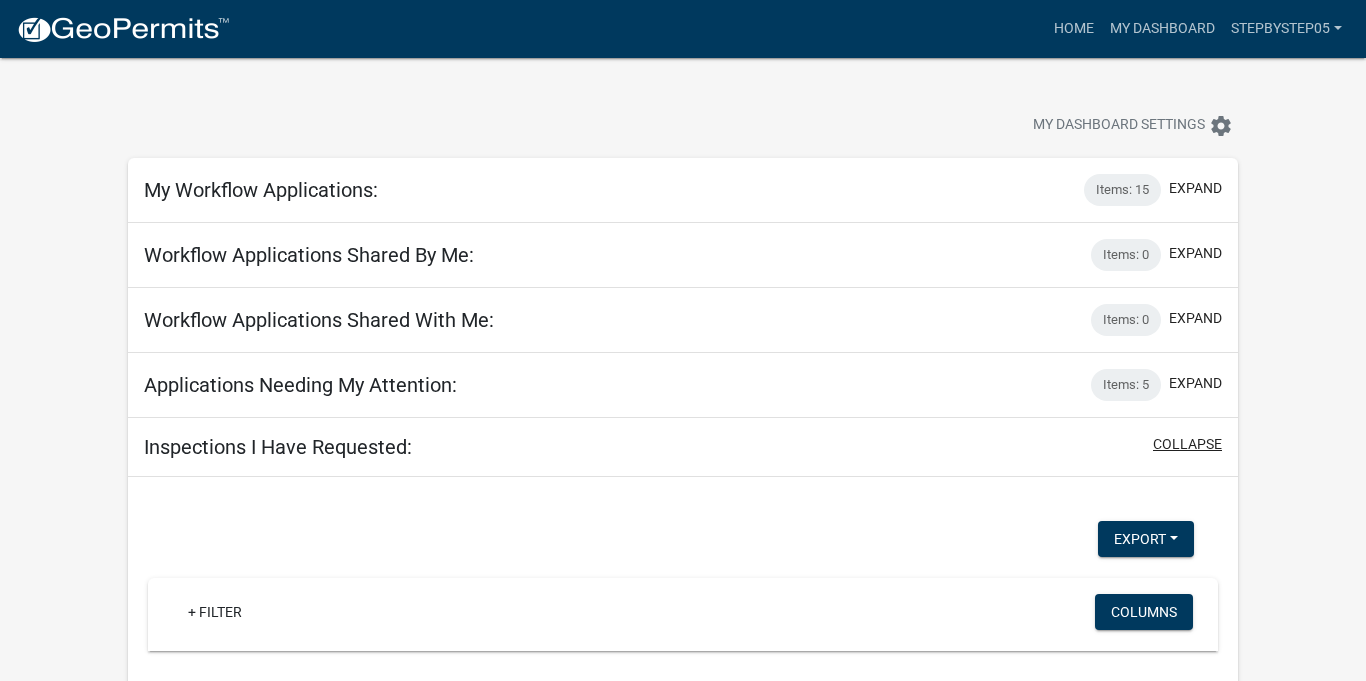click on "collapse" at bounding box center [1187, 444] 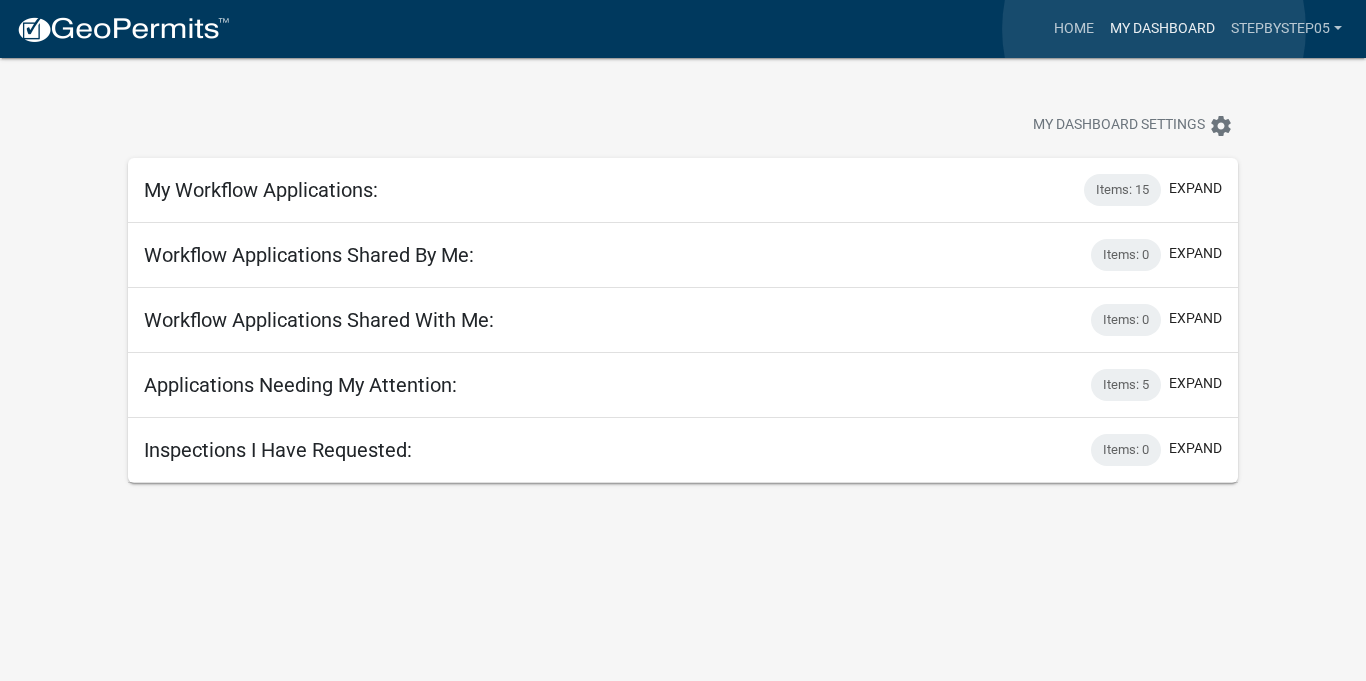 click on "My Dashboard" at bounding box center (1162, 29) 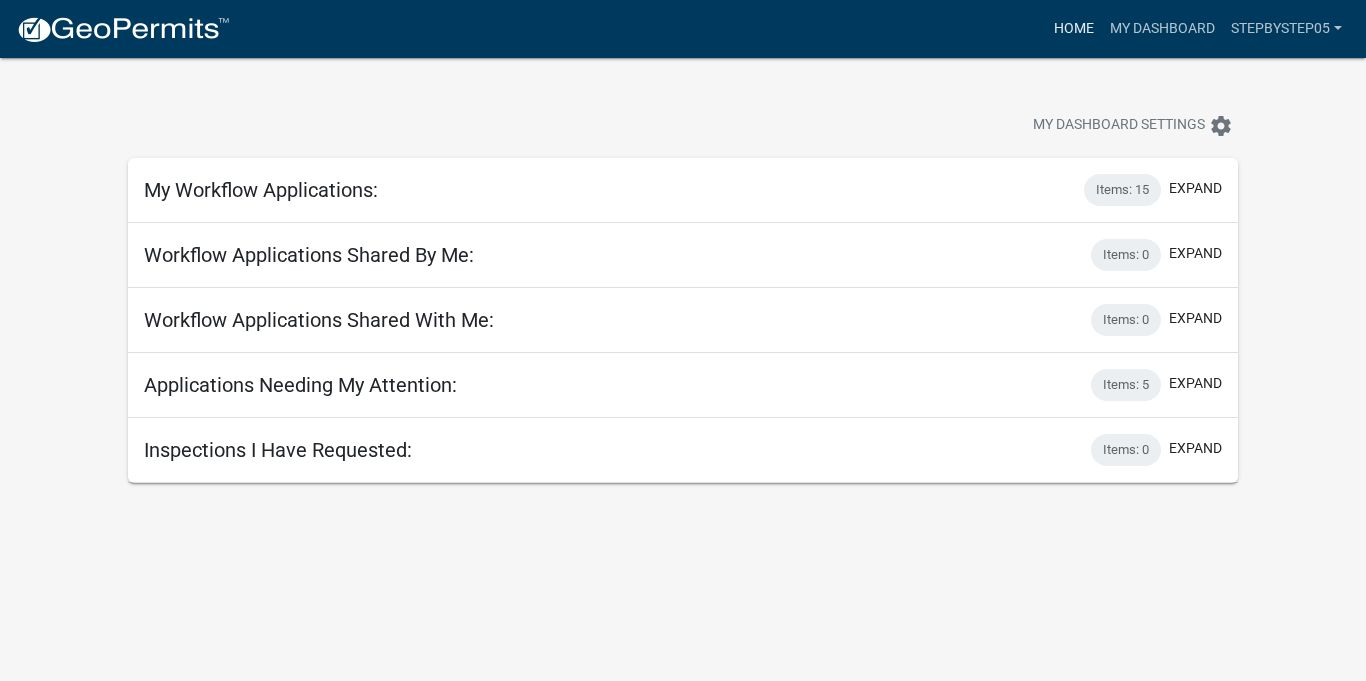 click on "Home" at bounding box center [1074, 29] 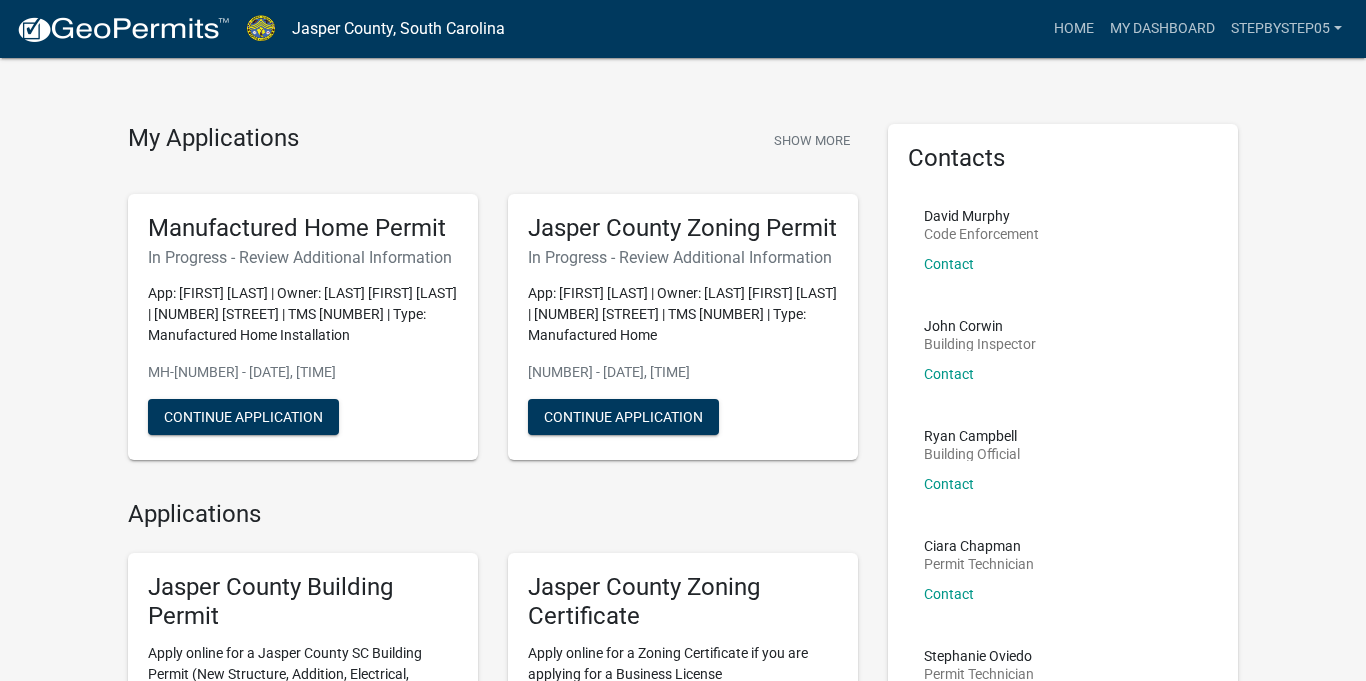 scroll, scrollTop: 0, scrollLeft: 0, axis: both 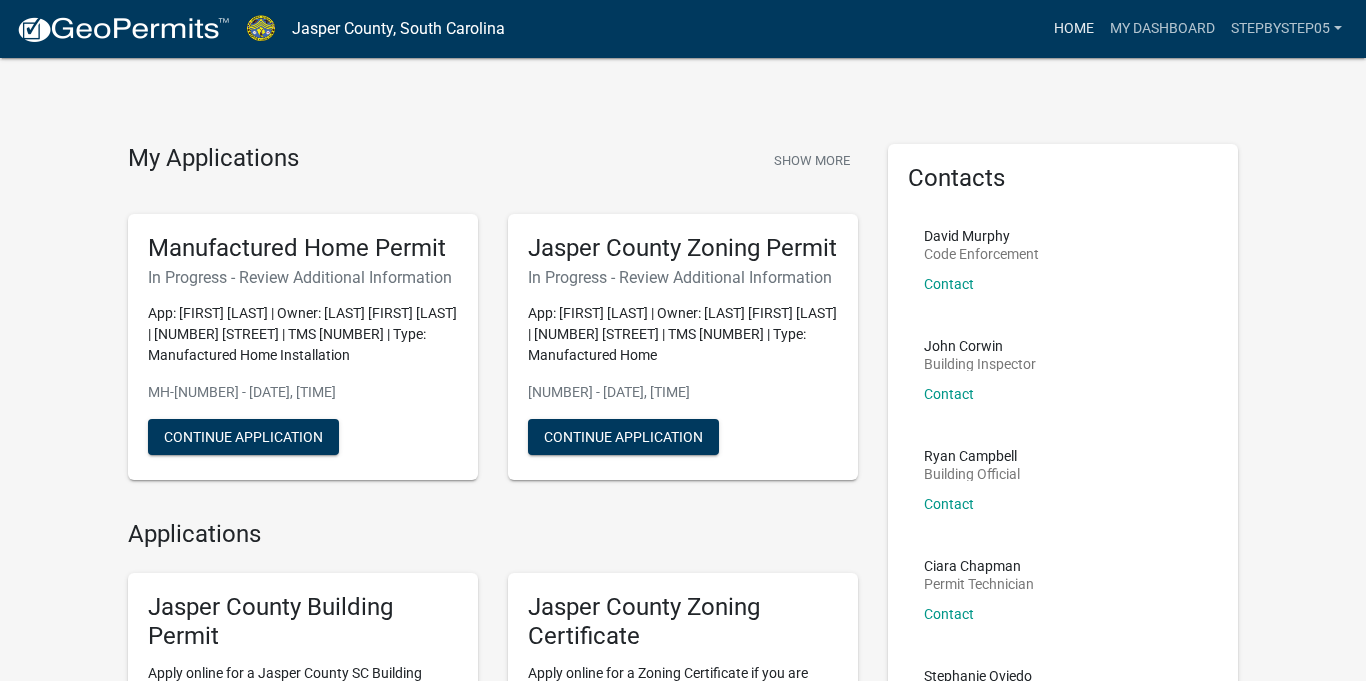 click on "Home" at bounding box center (1074, 29) 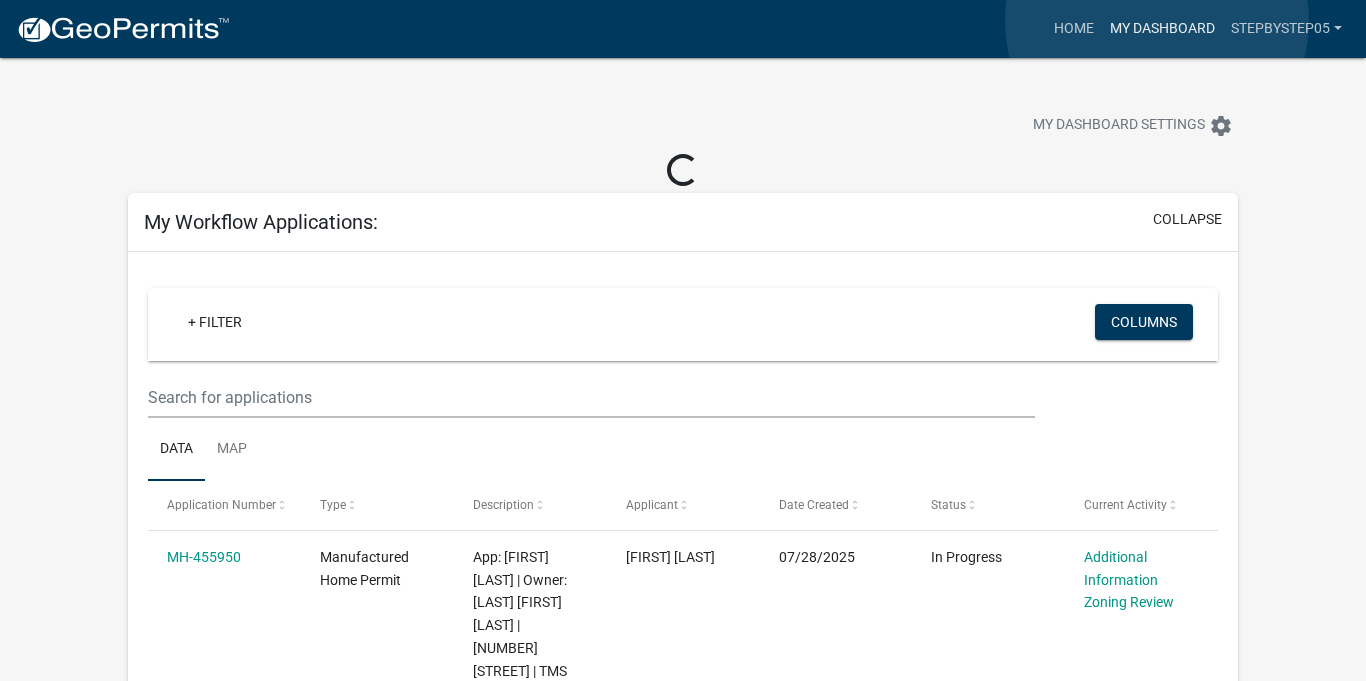 click on "My Dashboard" at bounding box center (1162, 29) 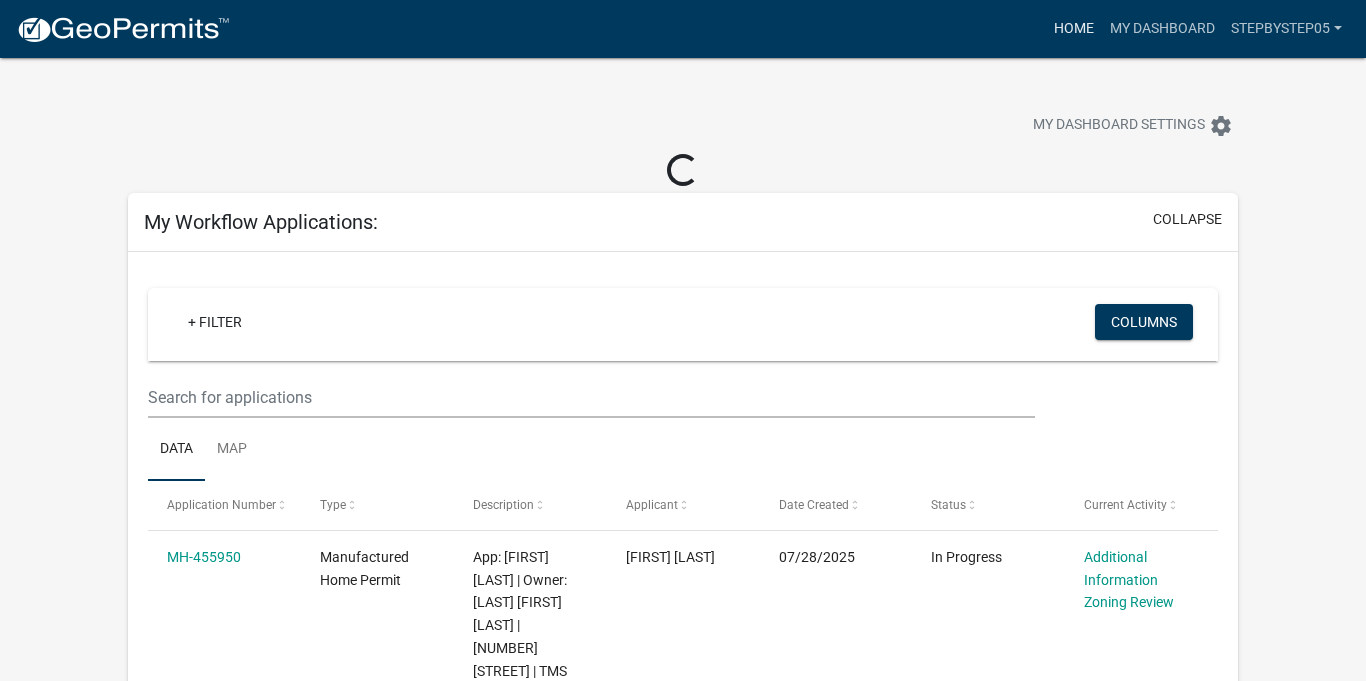 drag, startPoint x: 1022, startPoint y: 23, endPoint x: 1042, endPoint y: 26, distance: 20.22375 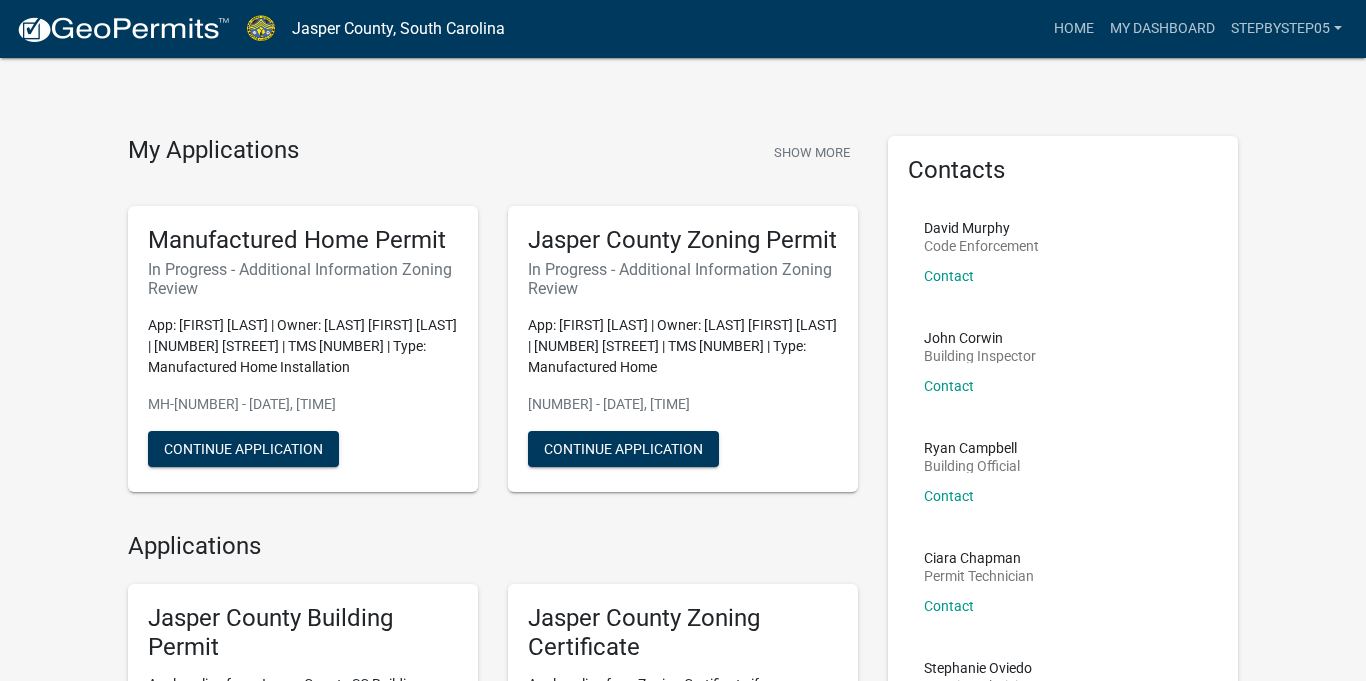 scroll, scrollTop: 0, scrollLeft: 0, axis: both 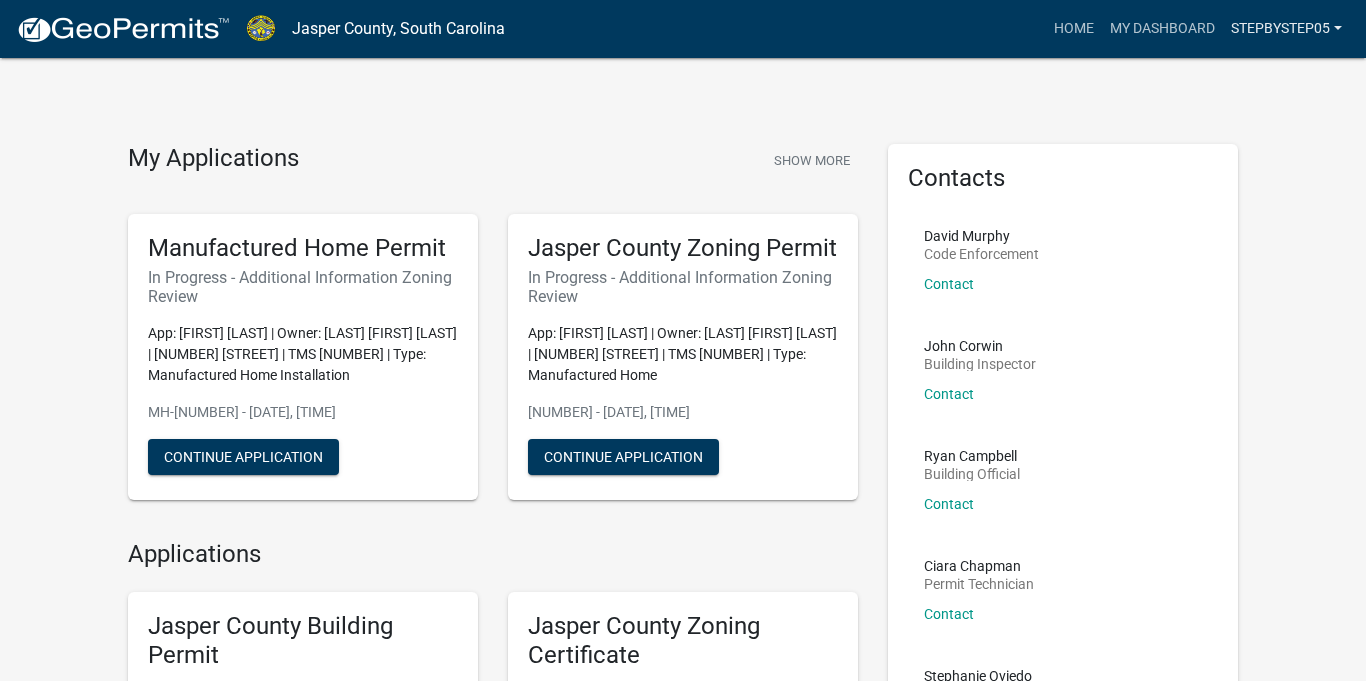 click on "stepbystep05" at bounding box center [1286, 29] 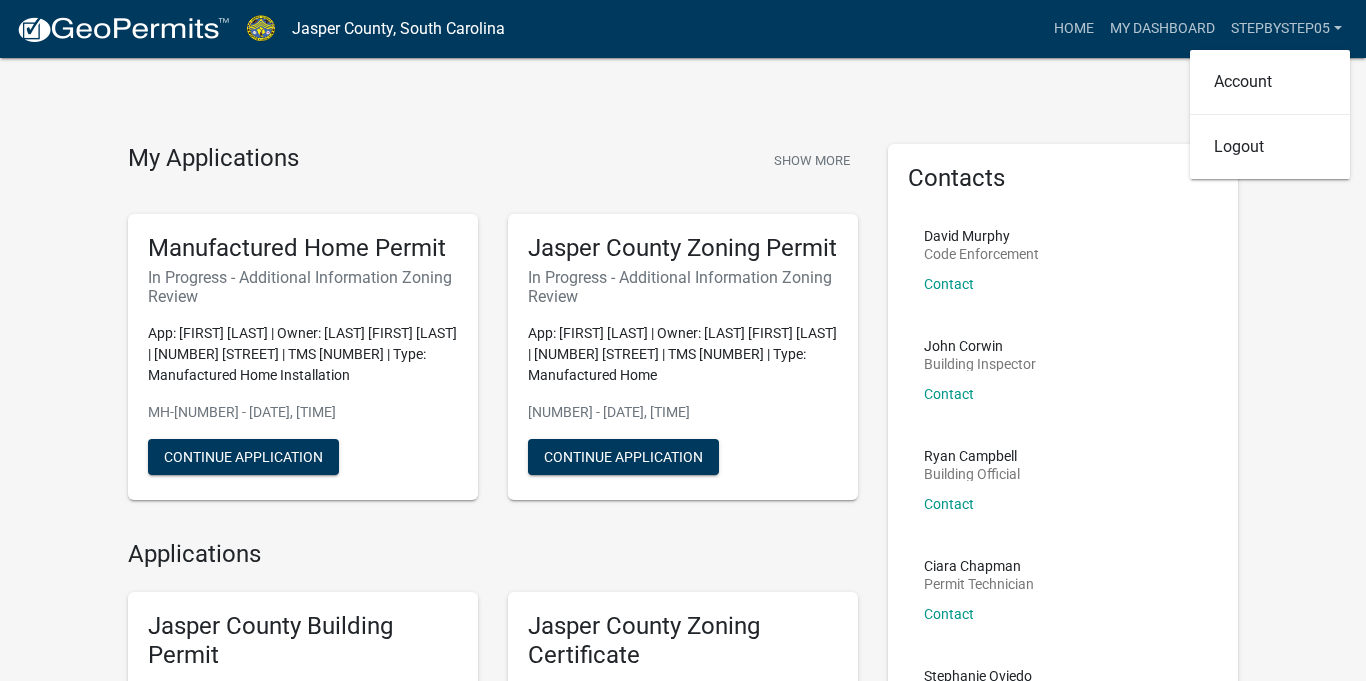 click on "Logout" at bounding box center (1270, 147) 